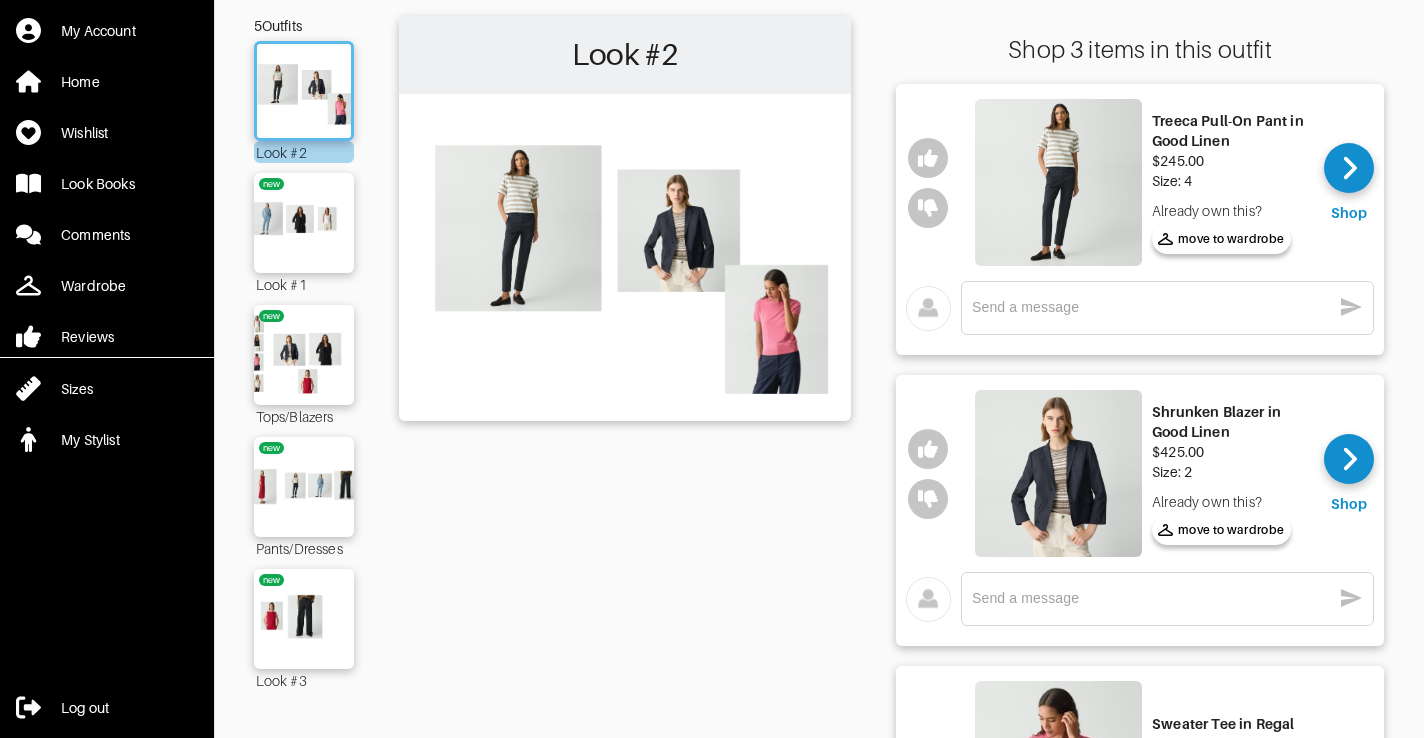 scroll, scrollTop: 80, scrollLeft: 0, axis: vertical 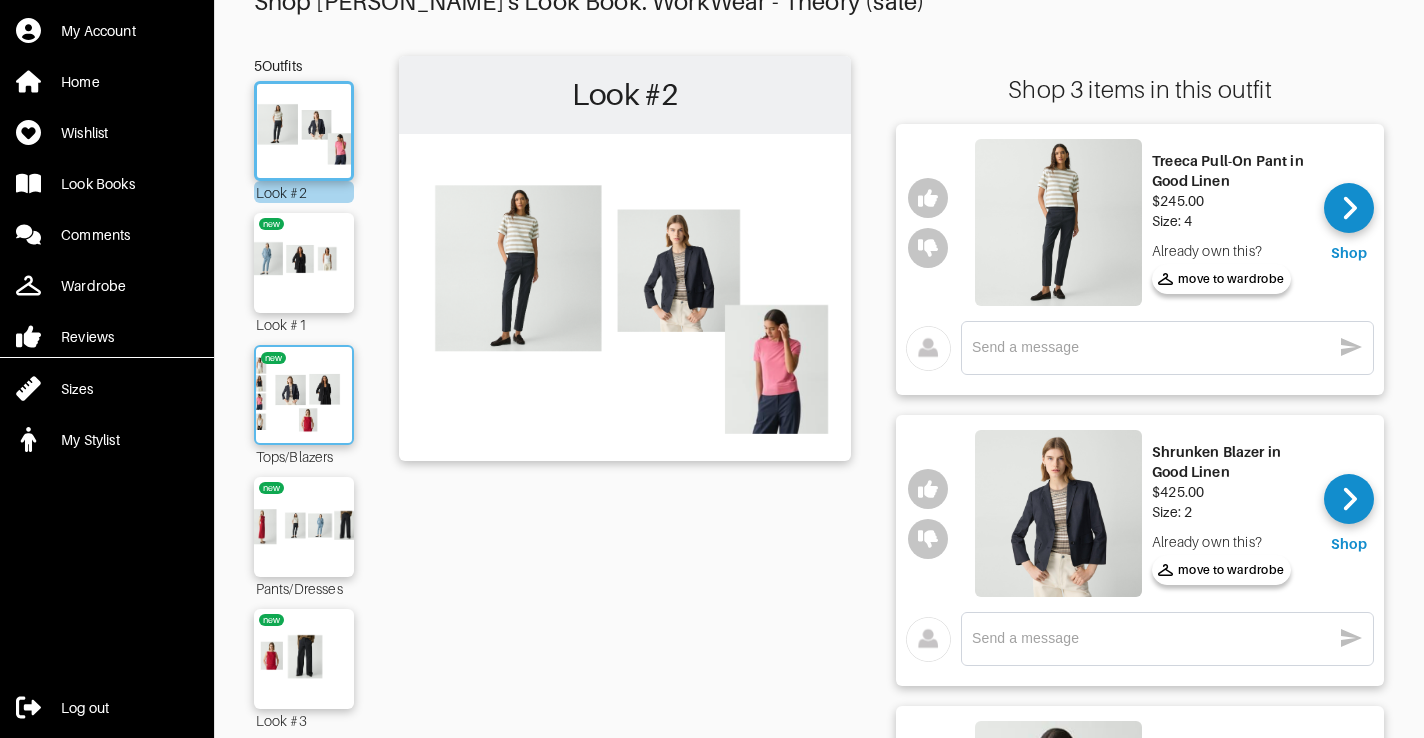 click at bounding box center (304, 395) 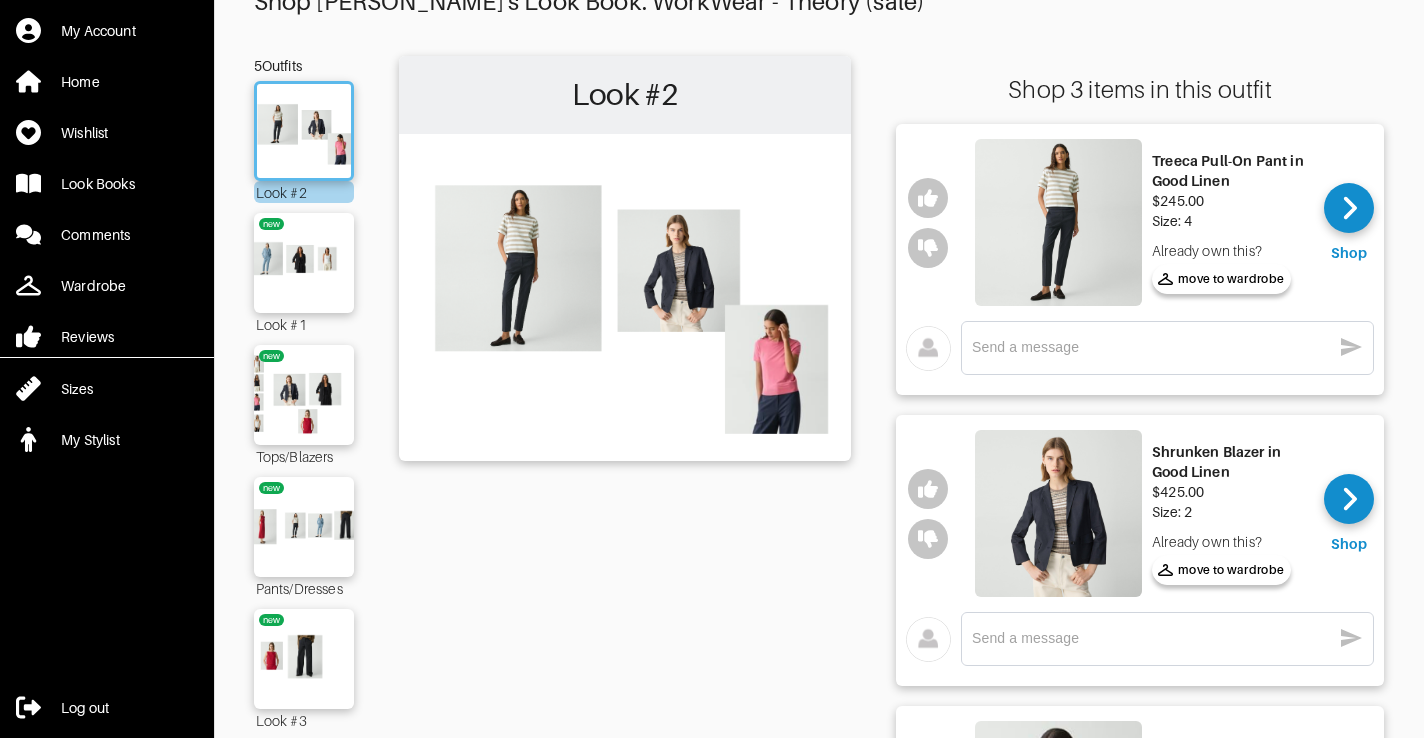 click on "Look #2" at bounding box center (625, 552) 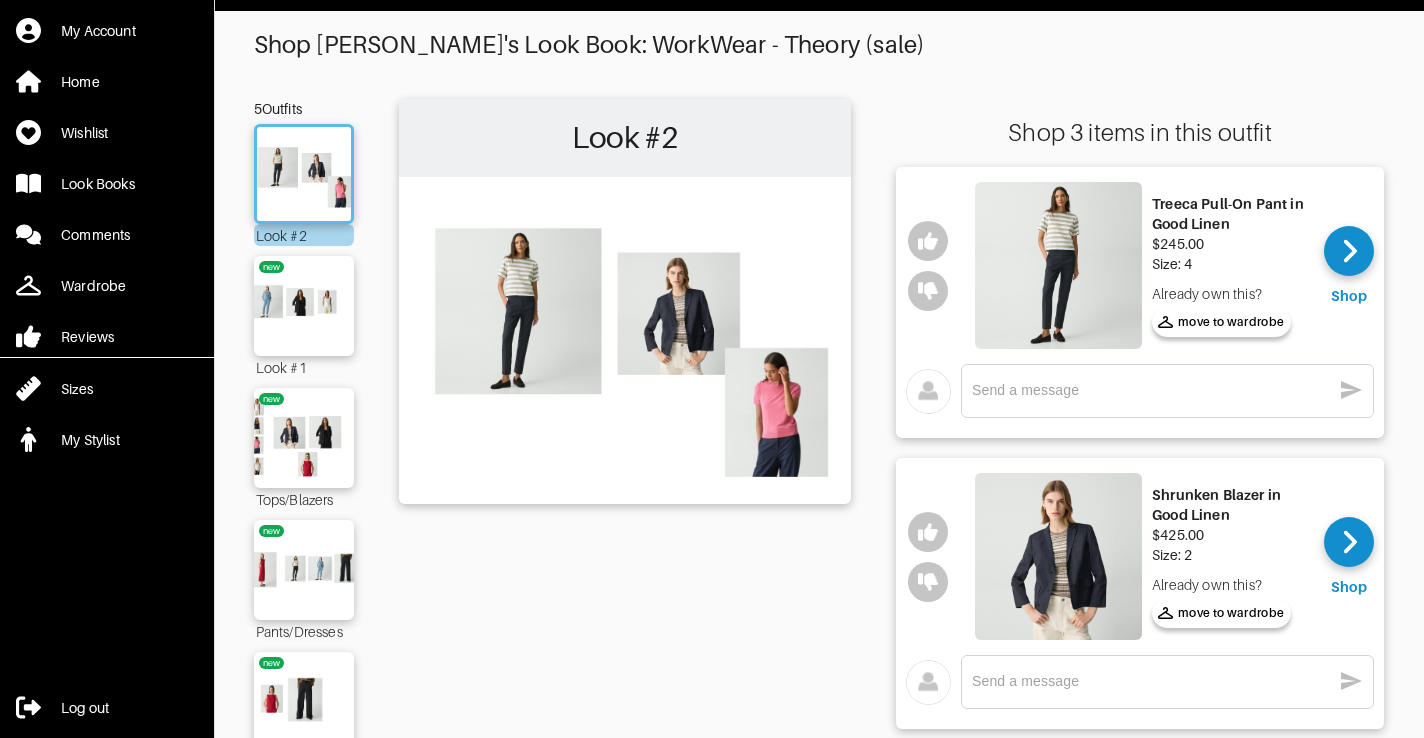 scroll, scrollTop: 0, scrollLeft: 0, axis: both 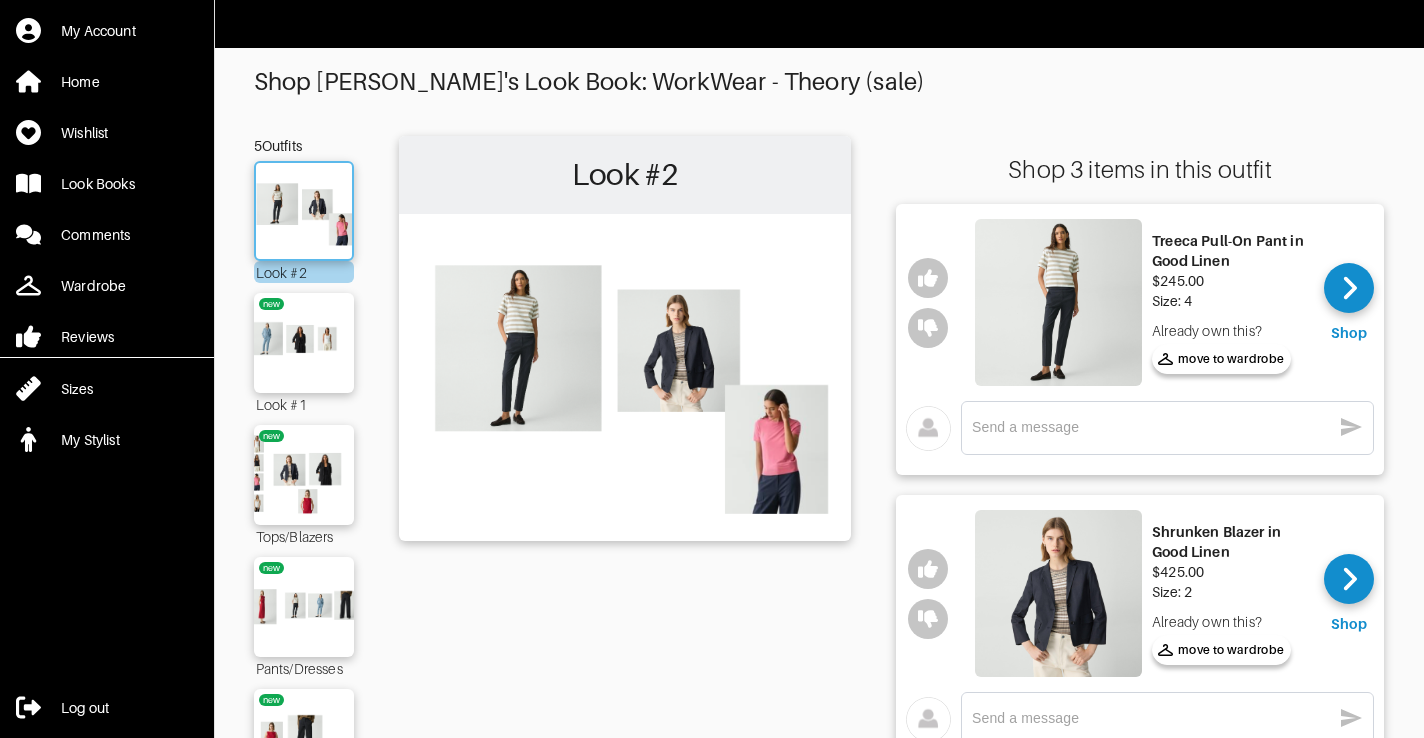 click at bounding box center [304, 211] 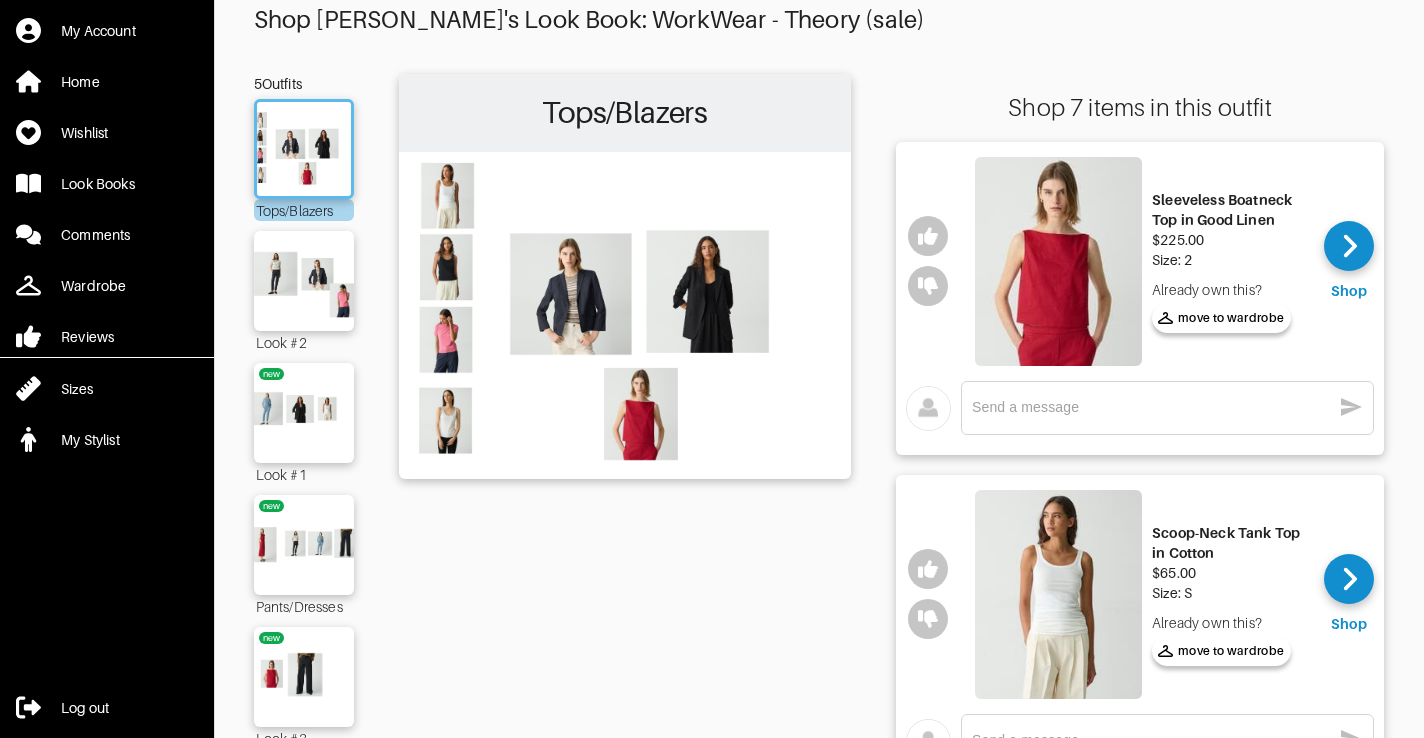 scroll, scrollTop: 22, scrollLeft: 0, axis: vertical 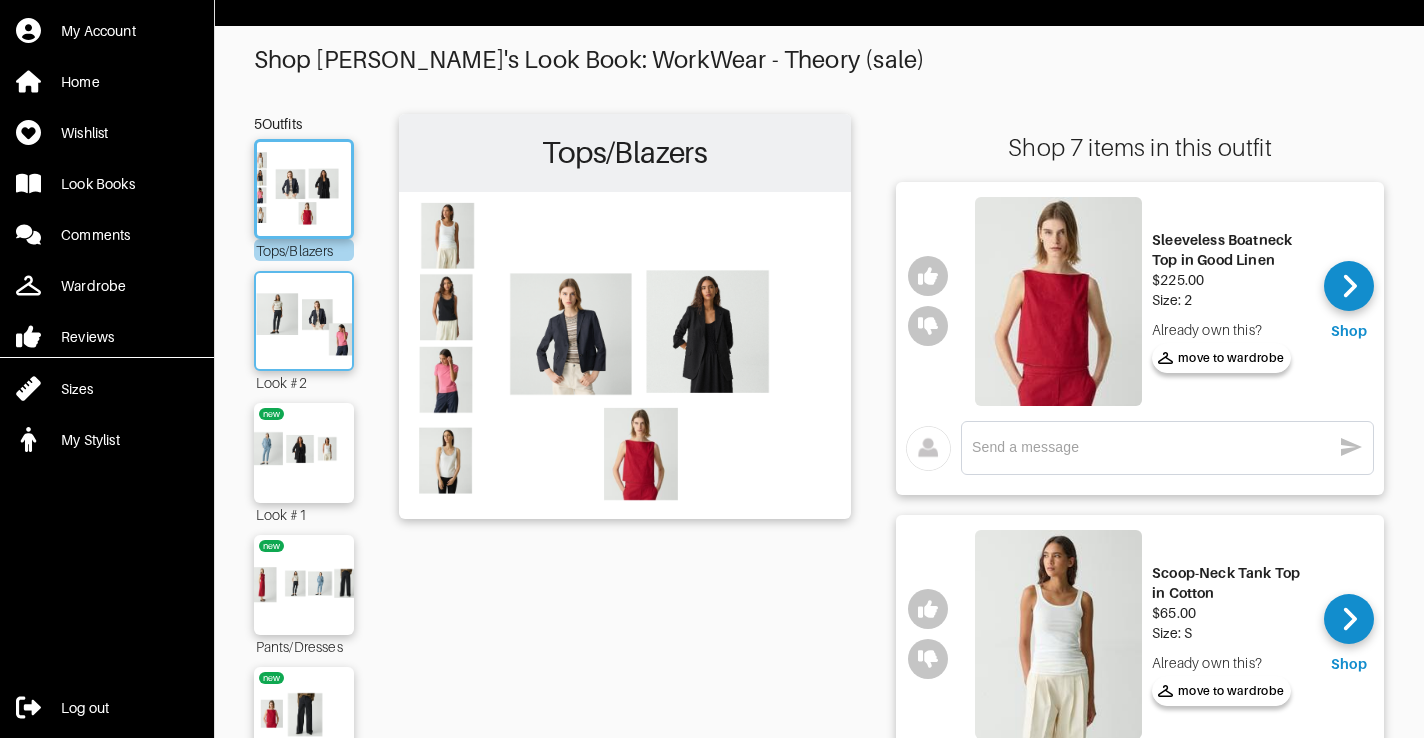 click at bounding box center (304, 321) 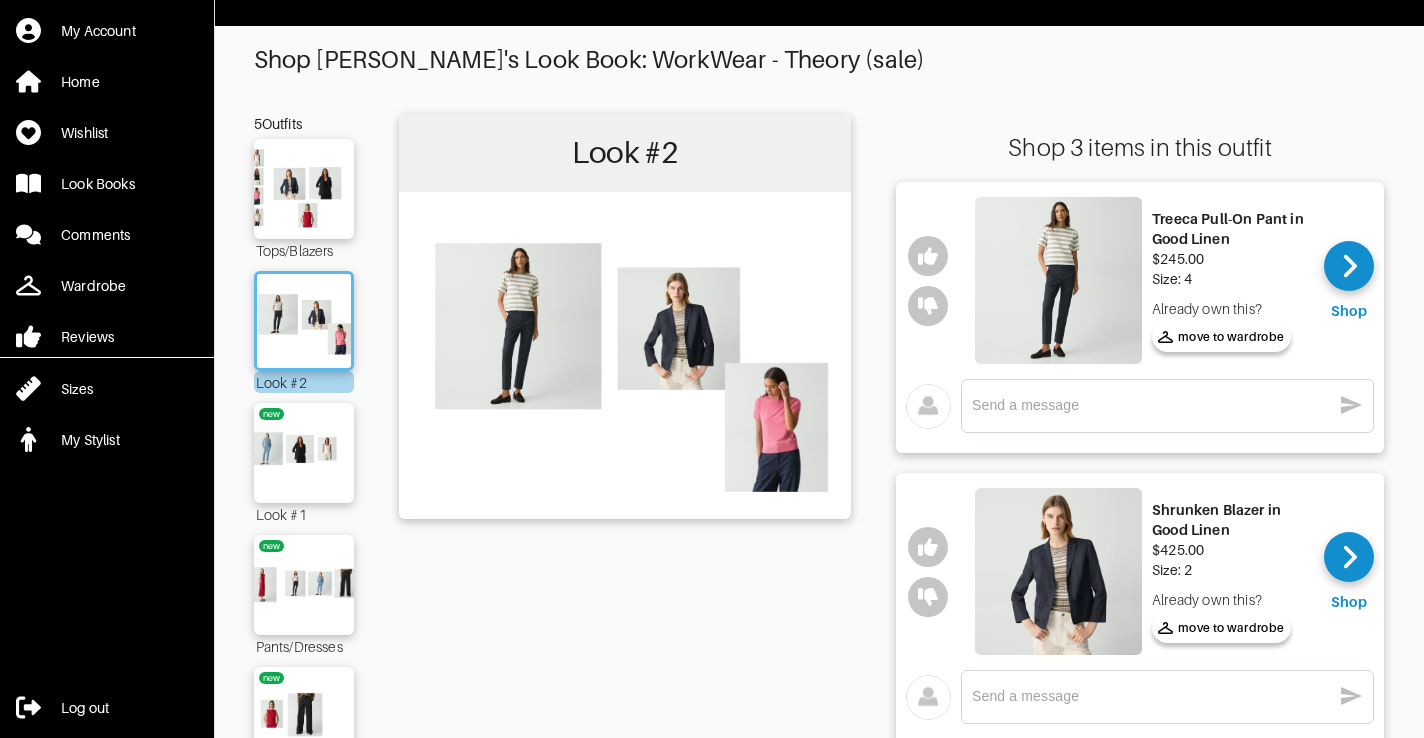click on "Look #2" at bounding box center (625, 610) 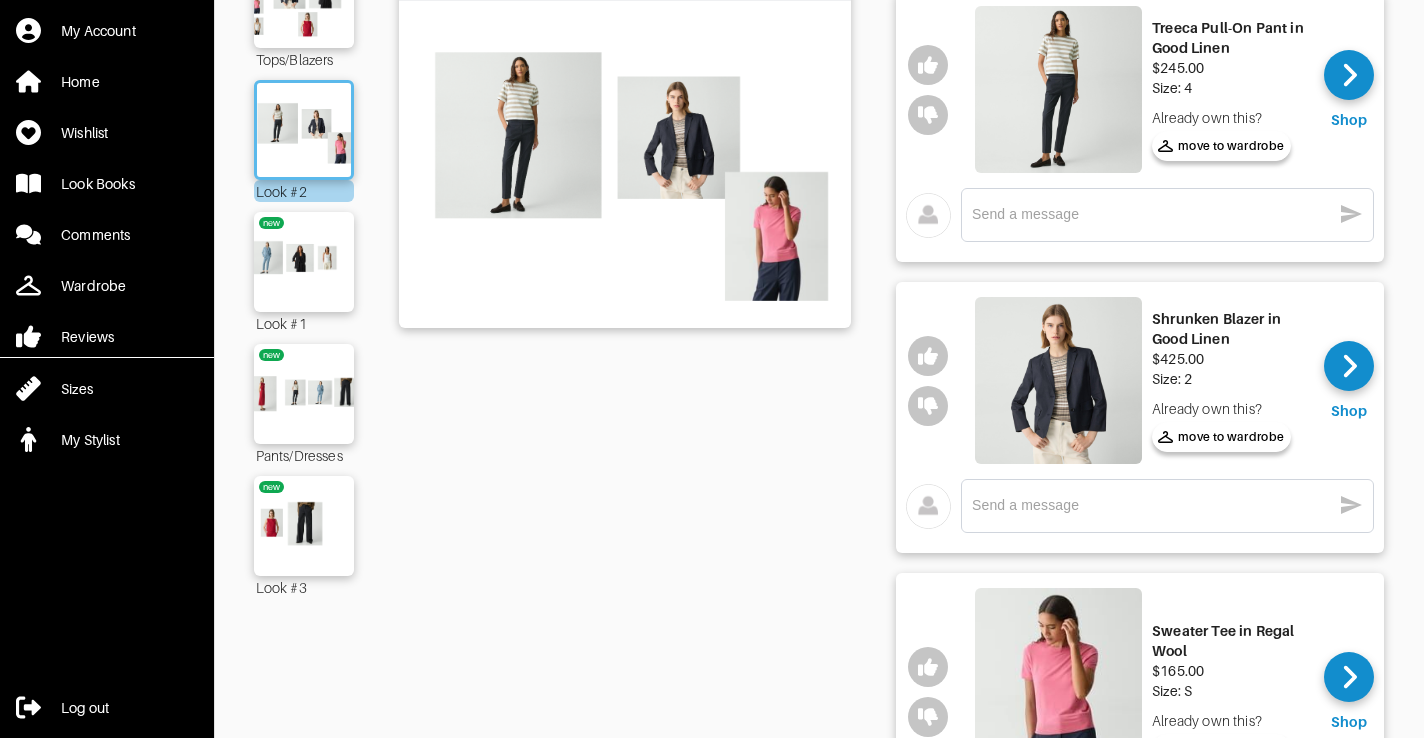 scroll, scrollTop: 211, scrollLeft: 0, axis: vertical 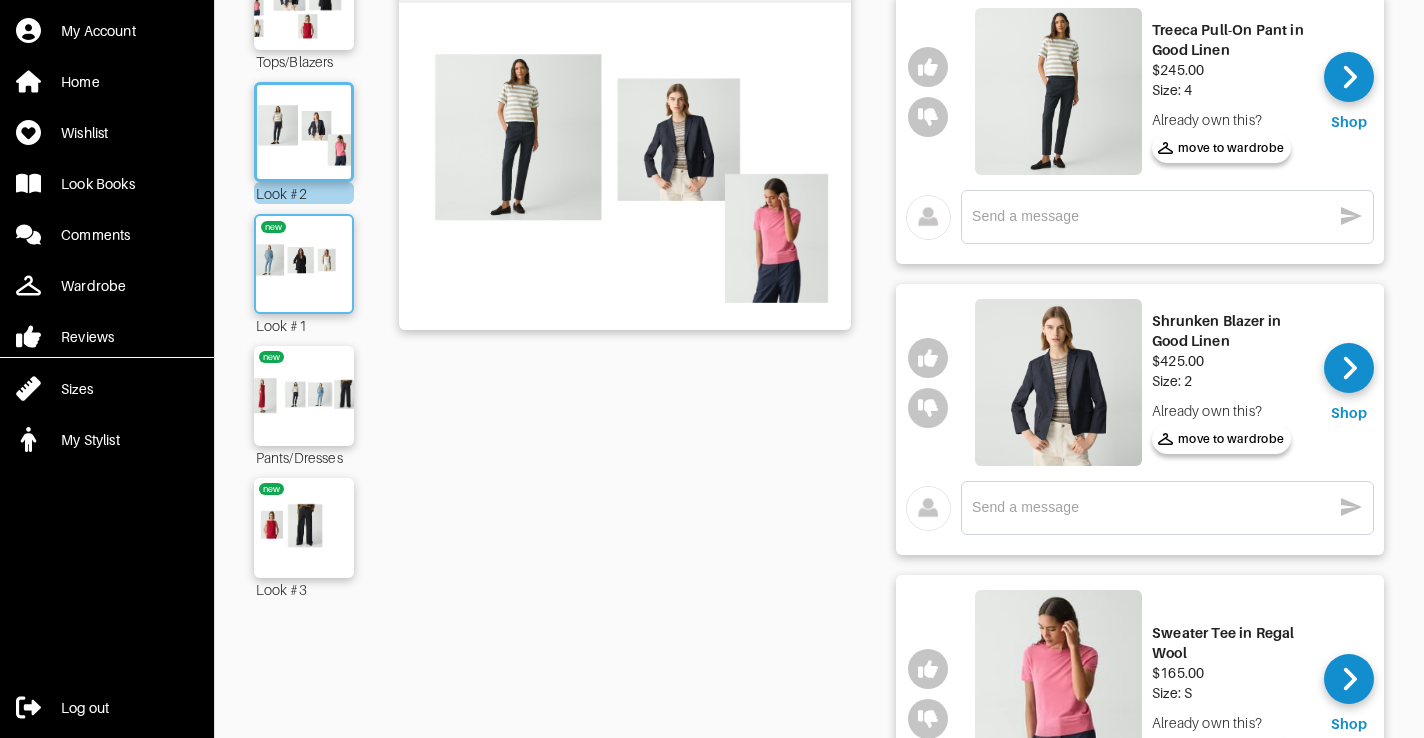 click at bounding box center (304, 264) 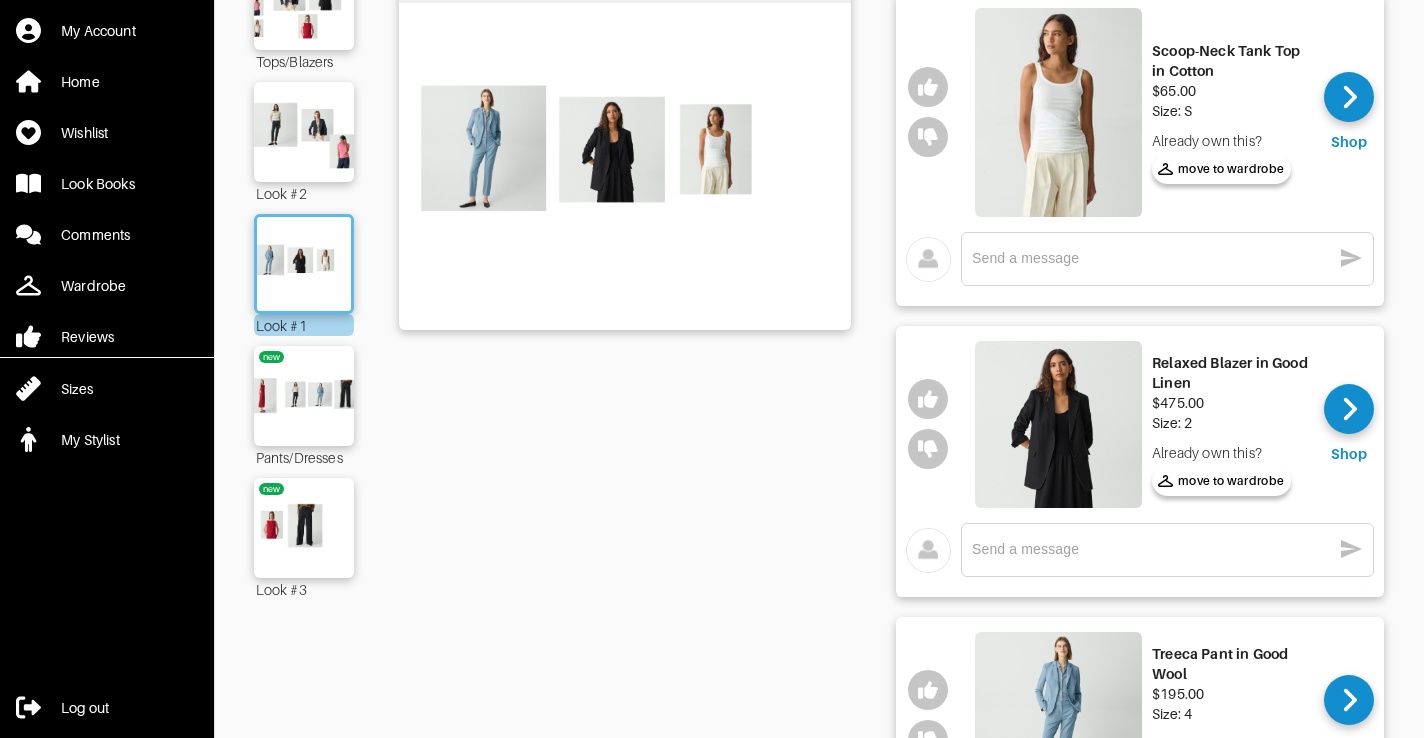 click on "Look #1" at bounding box center (625, 421) 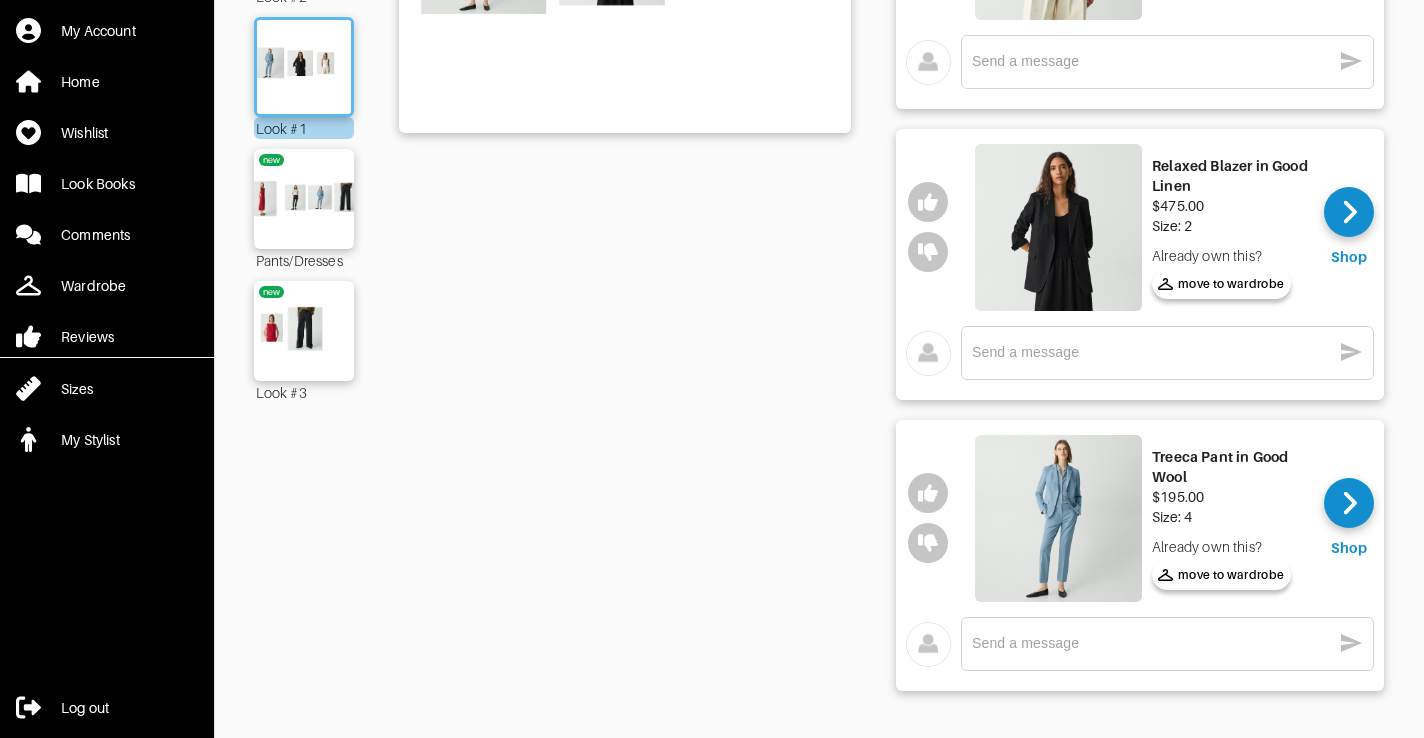 scroll, scrollTop: 411, scrollLeft: 0, axis: vertical 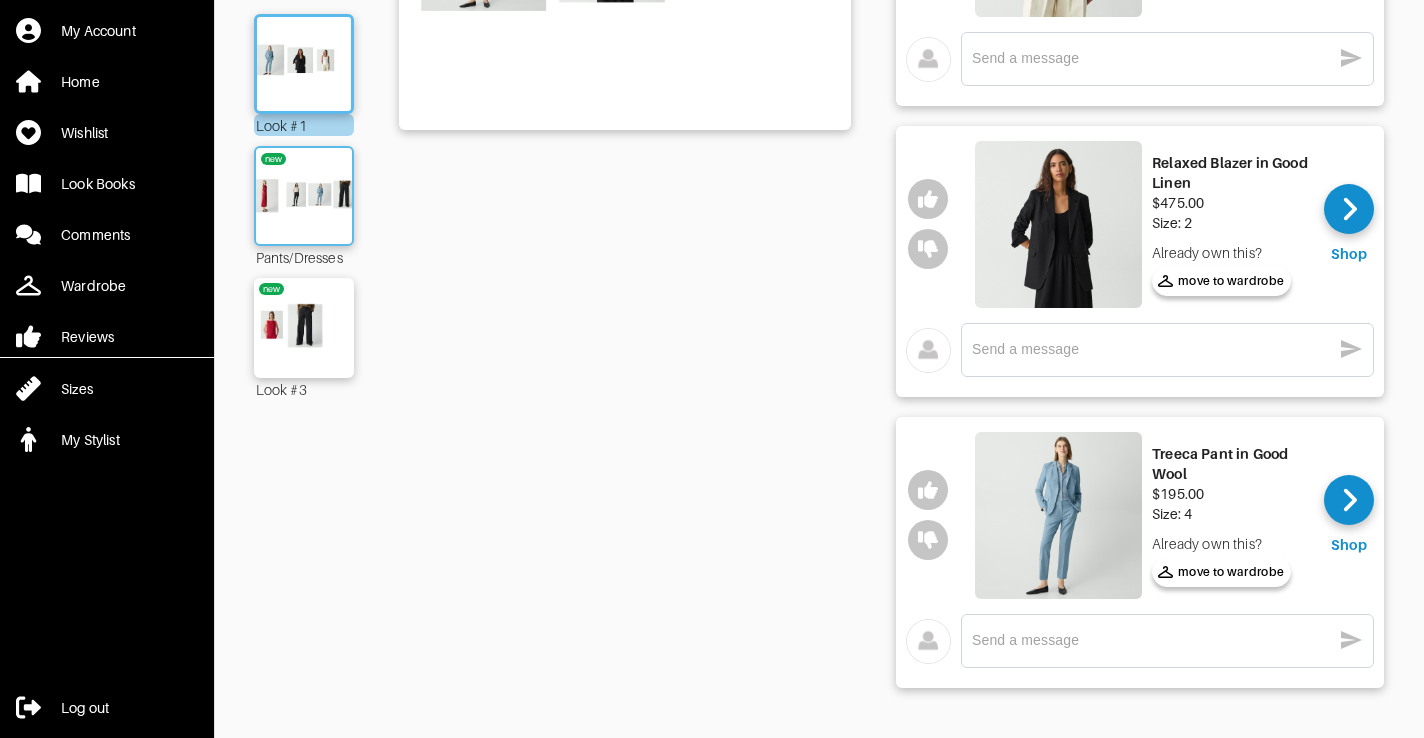 click at bounding box center [304, 196] 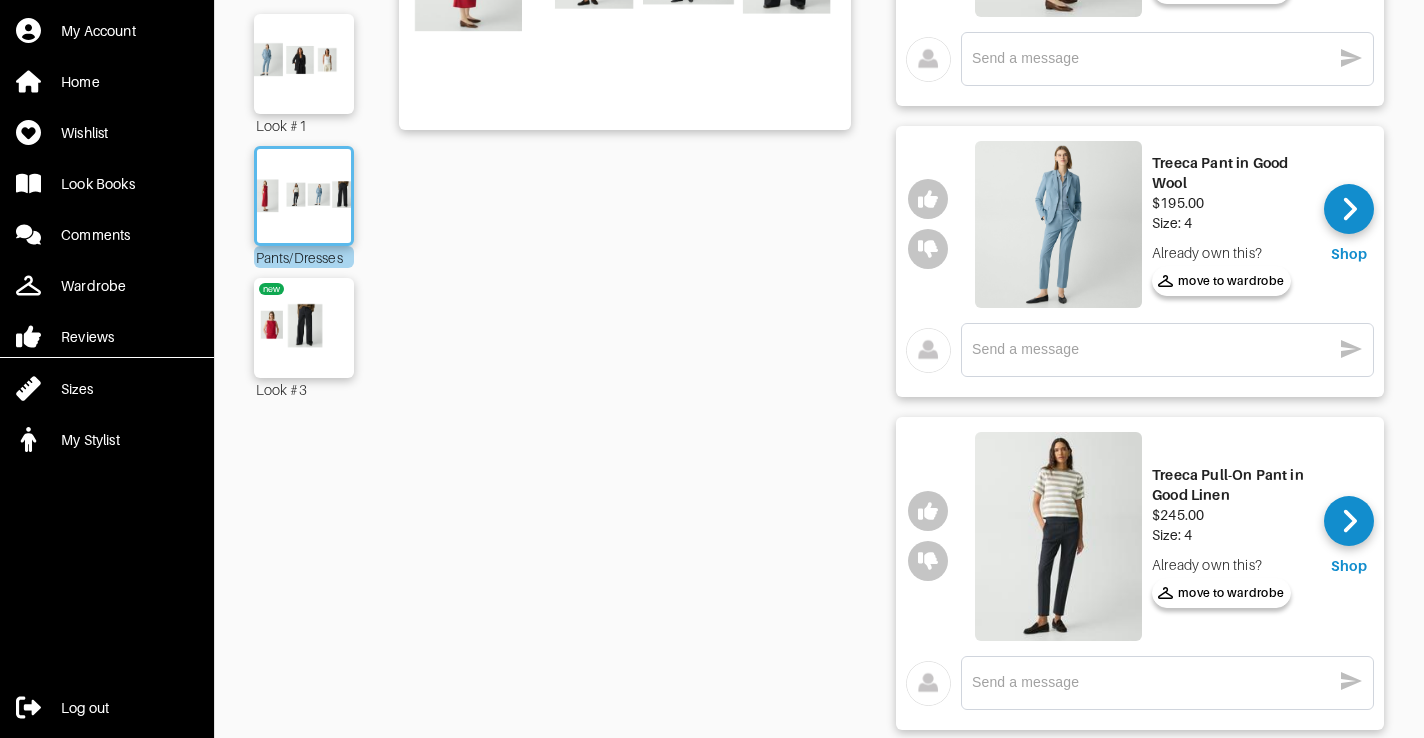 click on "Pants/Dresses" at bounding box center (625, 408) 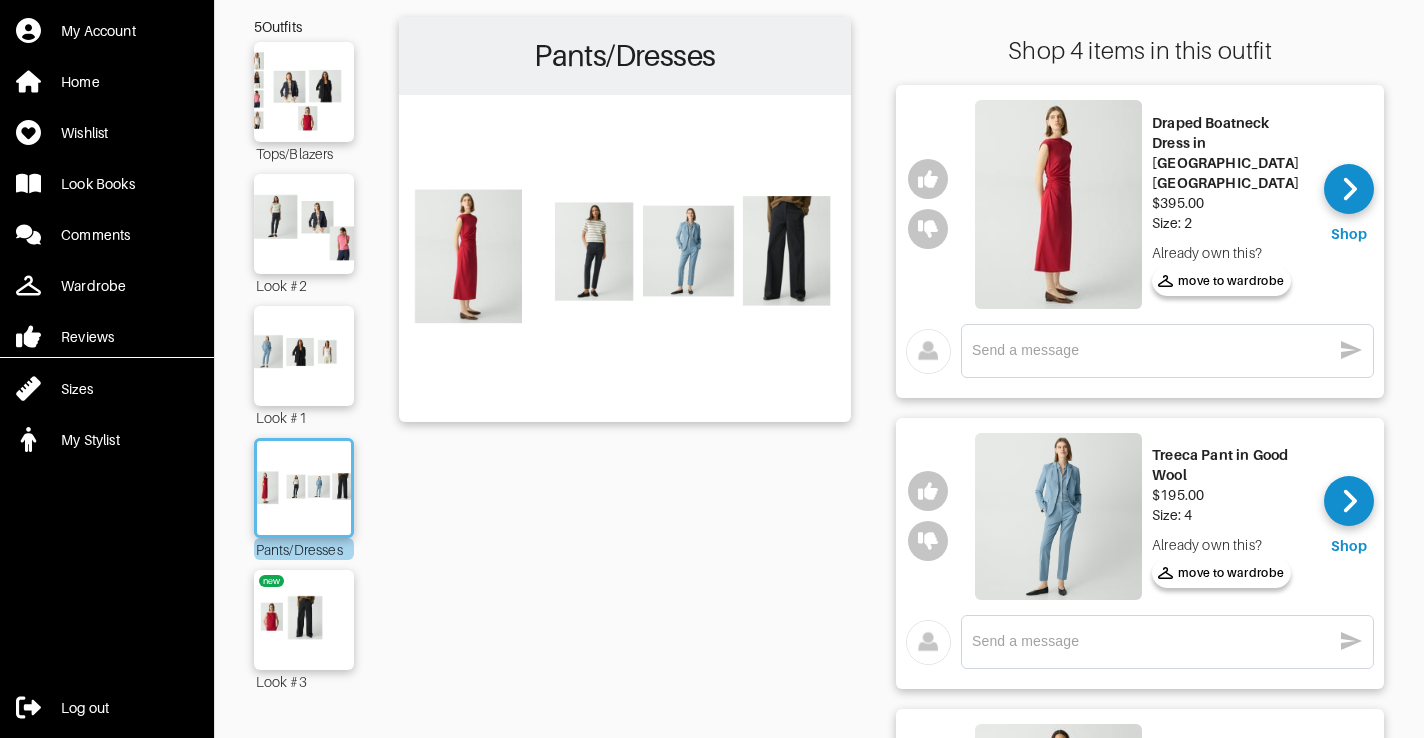 scroll, scrollTop: 160, scrollLeft: 0, axis: vertical 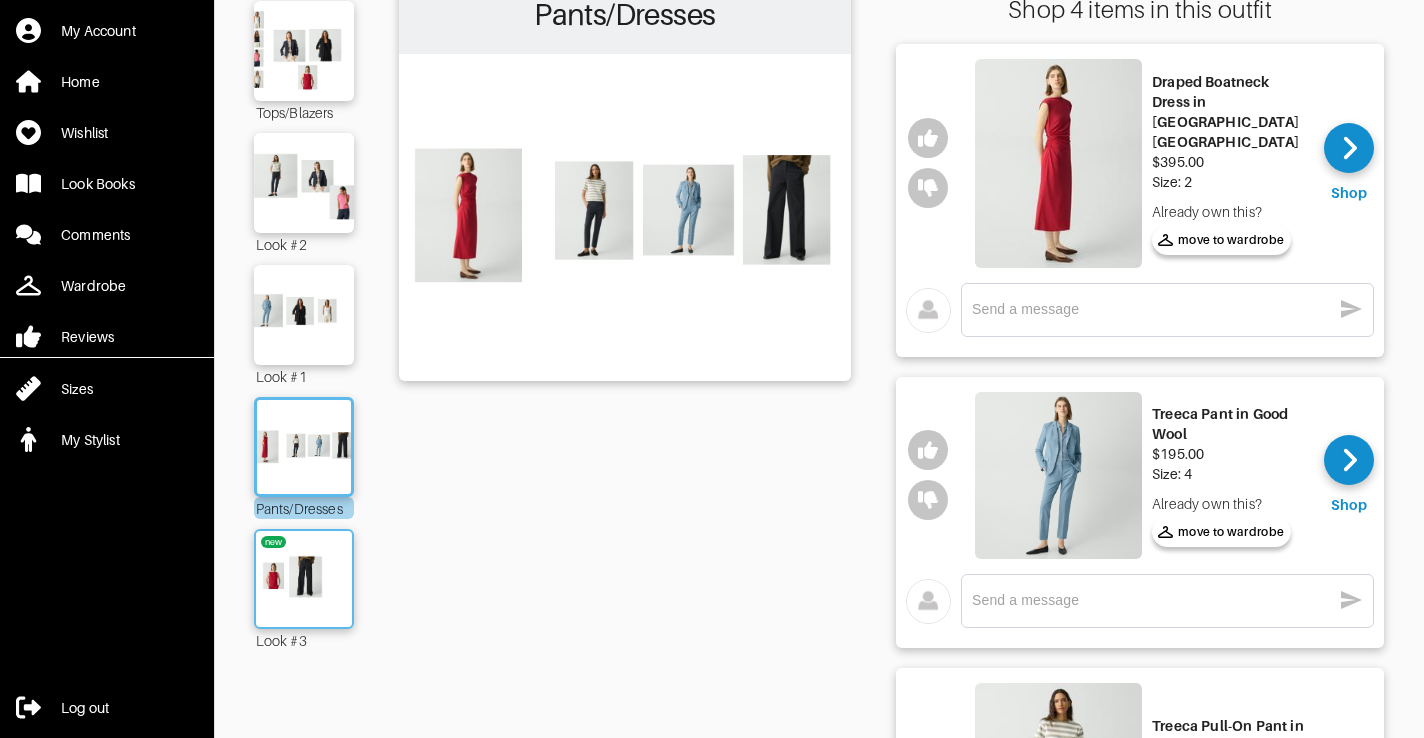 click at bounding box center [304, 579] 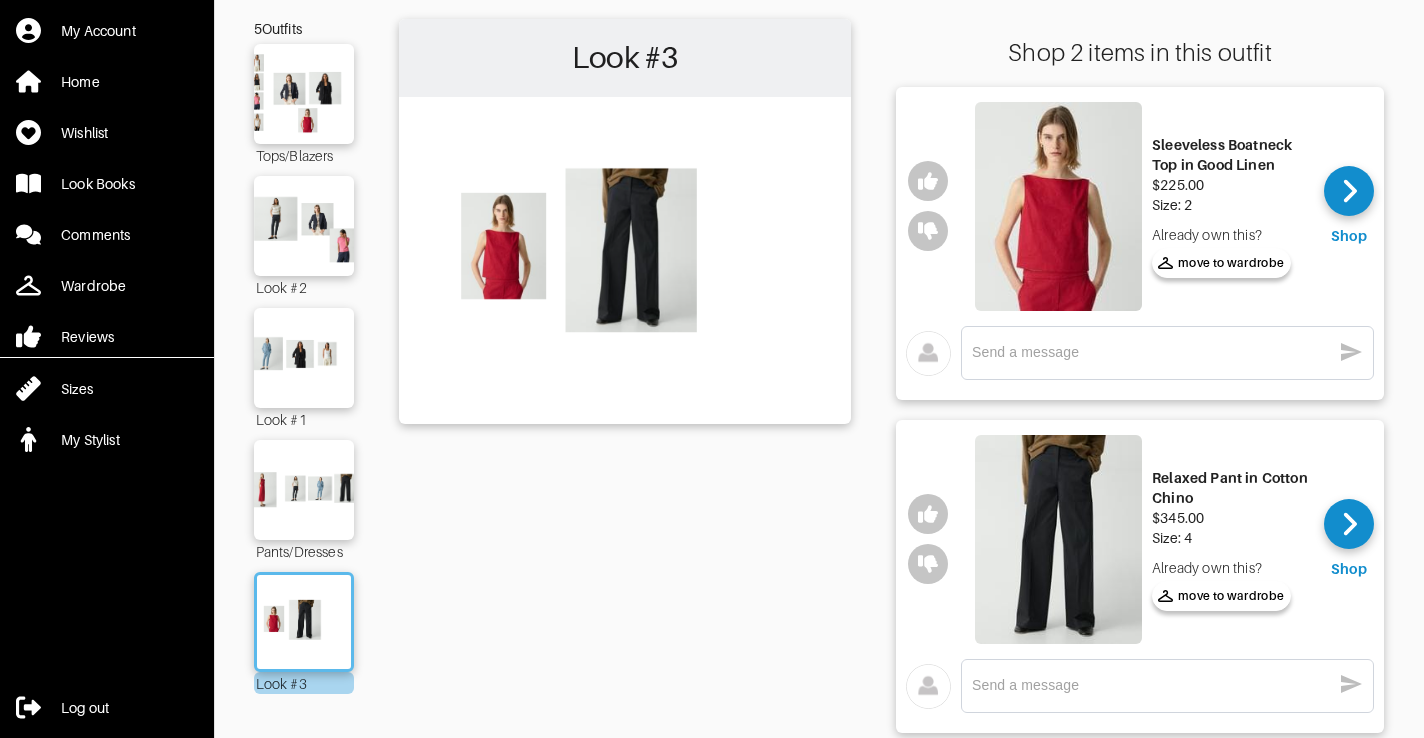 scroll, scrollTop: 80, scrollLeft: 0, axis: vertical 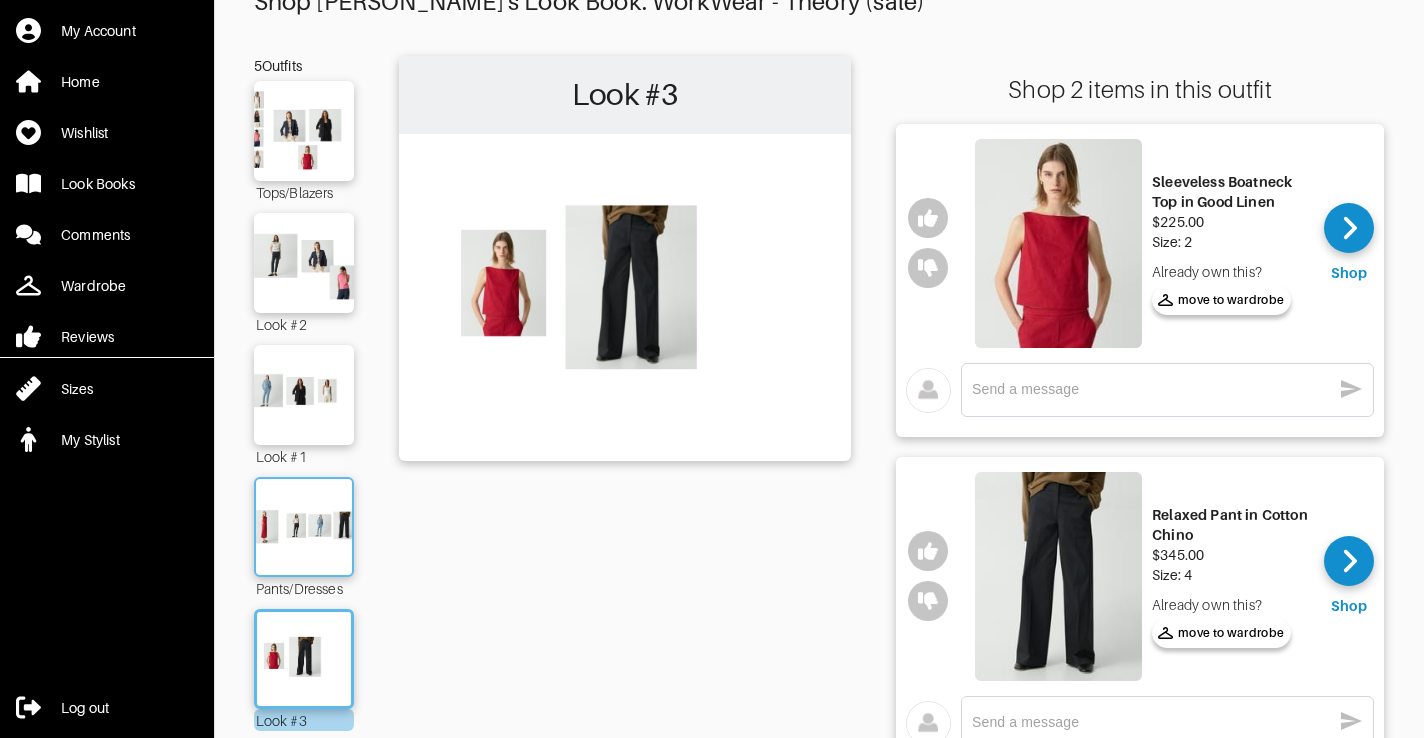 click at bounding box center (304, 527) 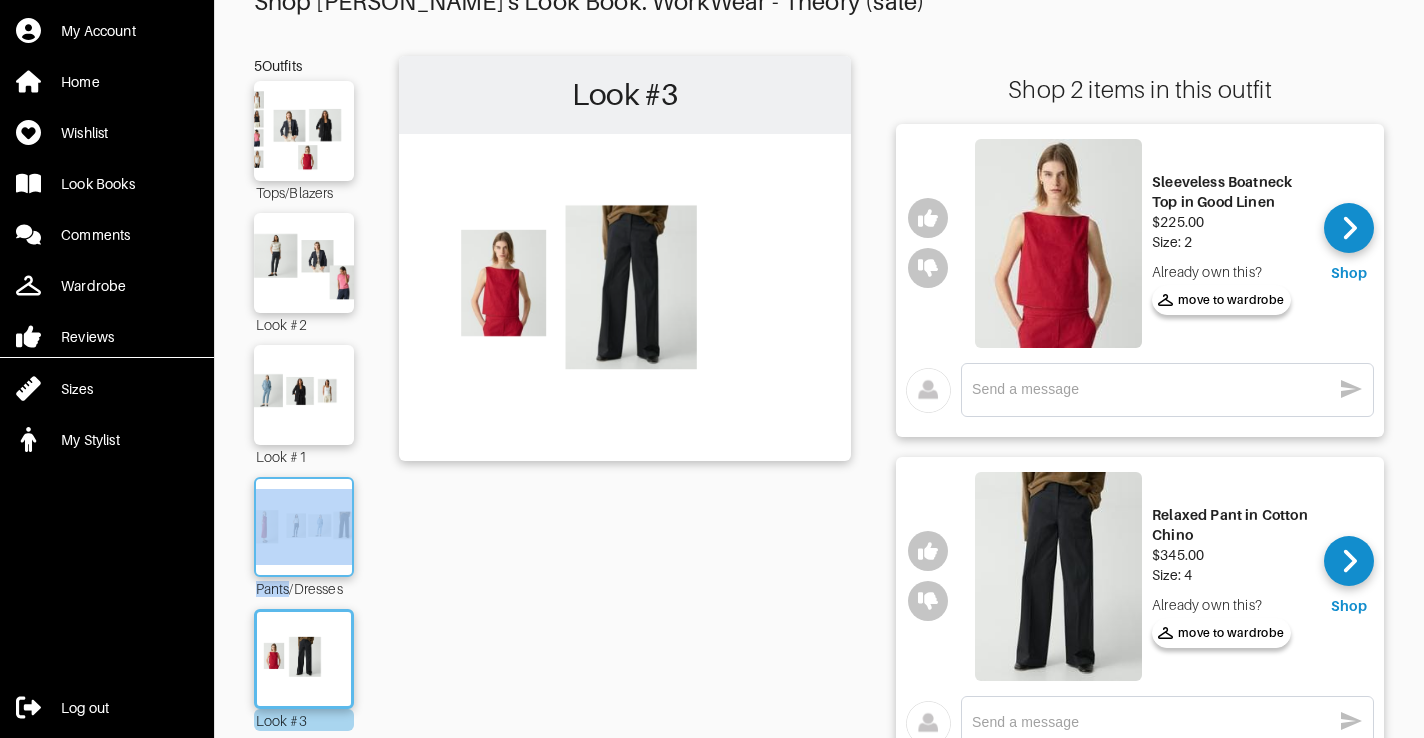 click at bounding box center [304, 527] 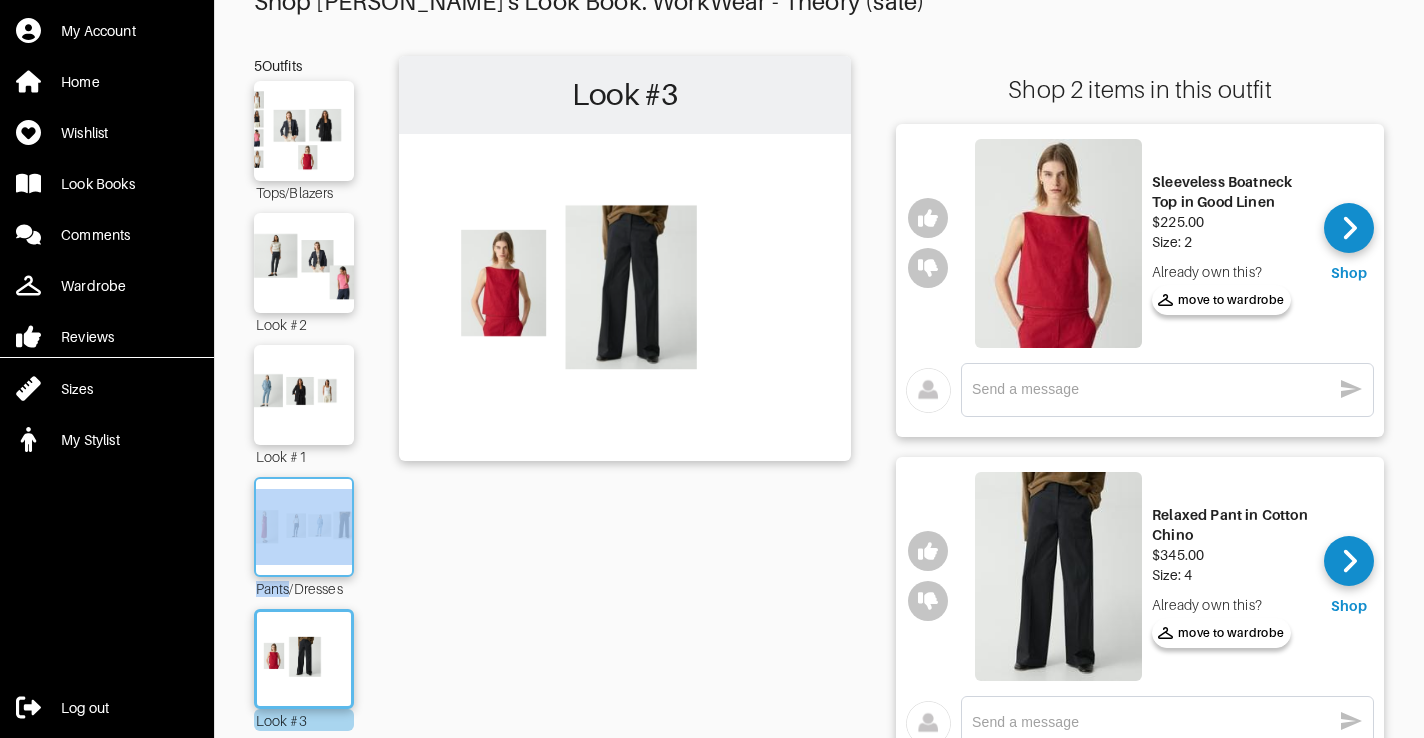 click at bounding box center (304, 527) 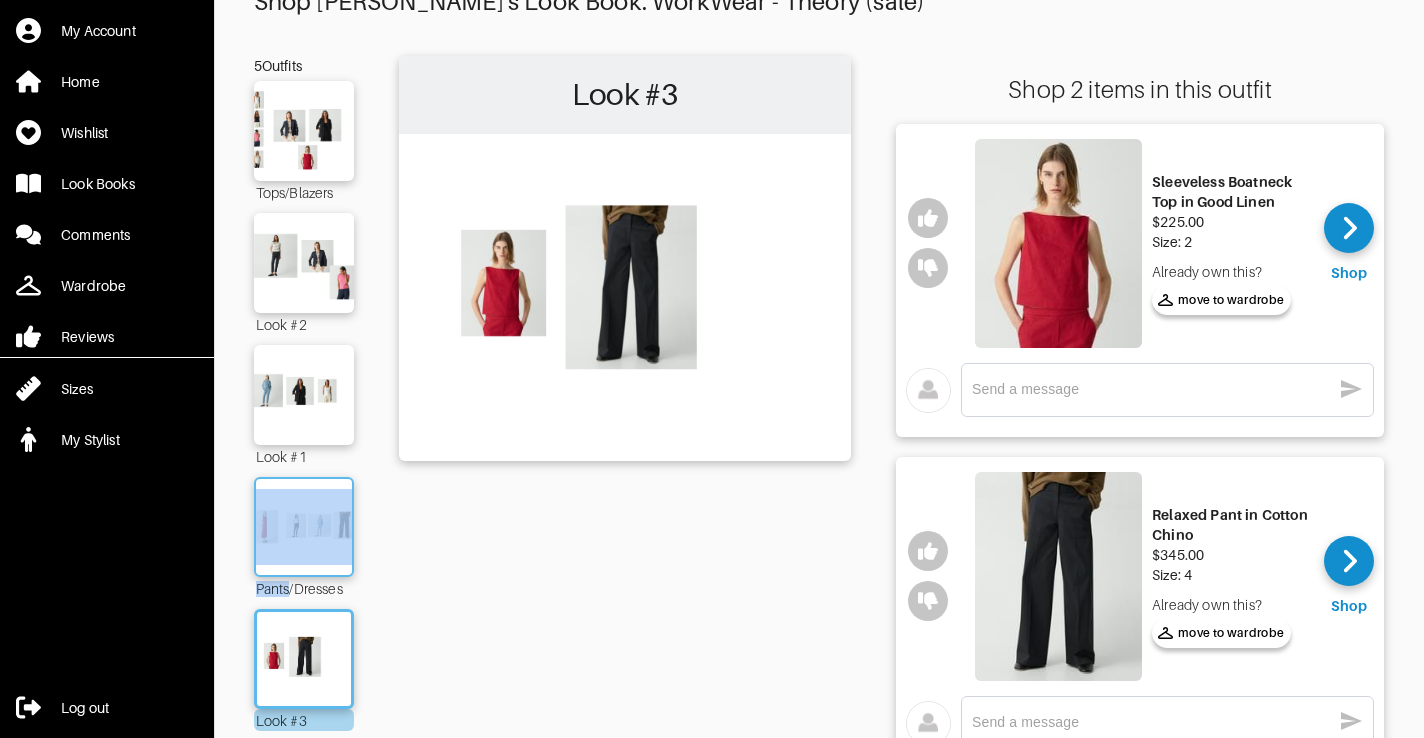 click at bounding box center (304, 527) 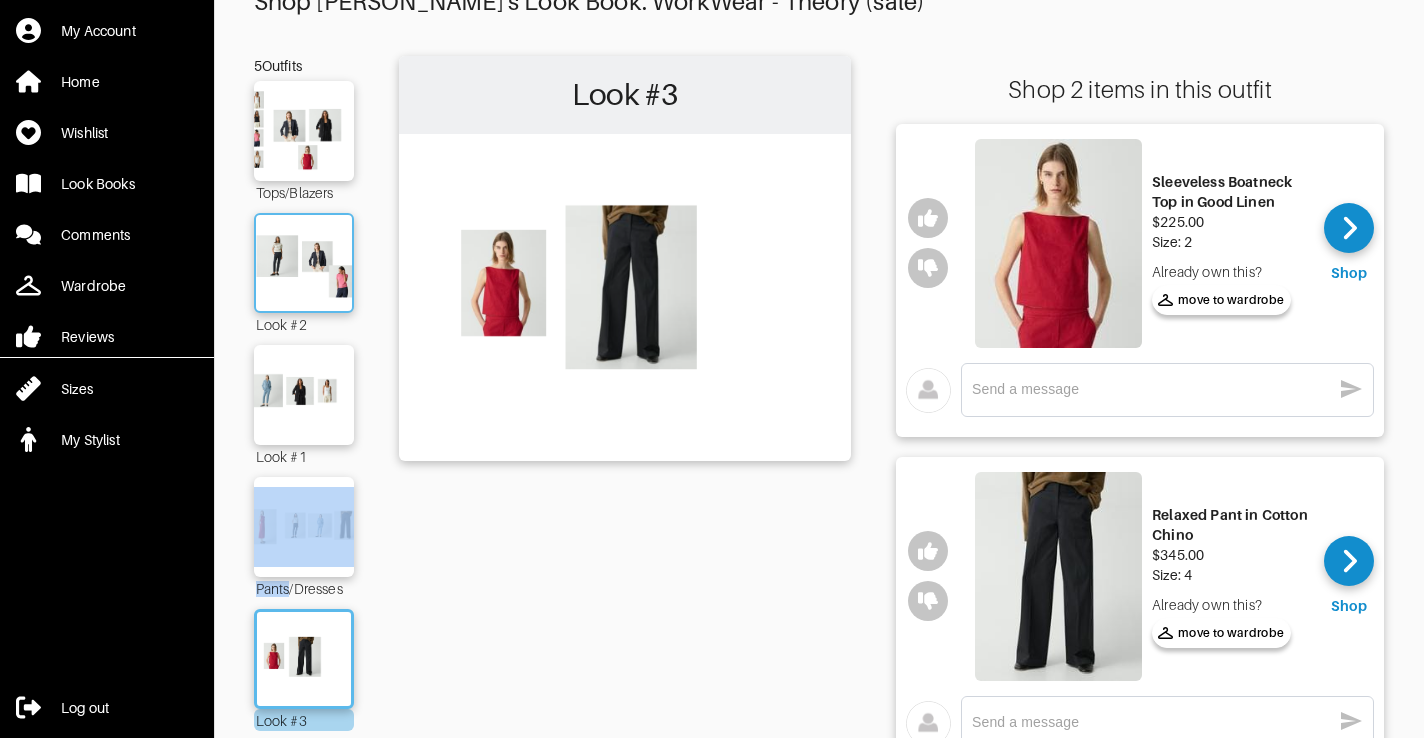 click at bounding box center (304, 263) 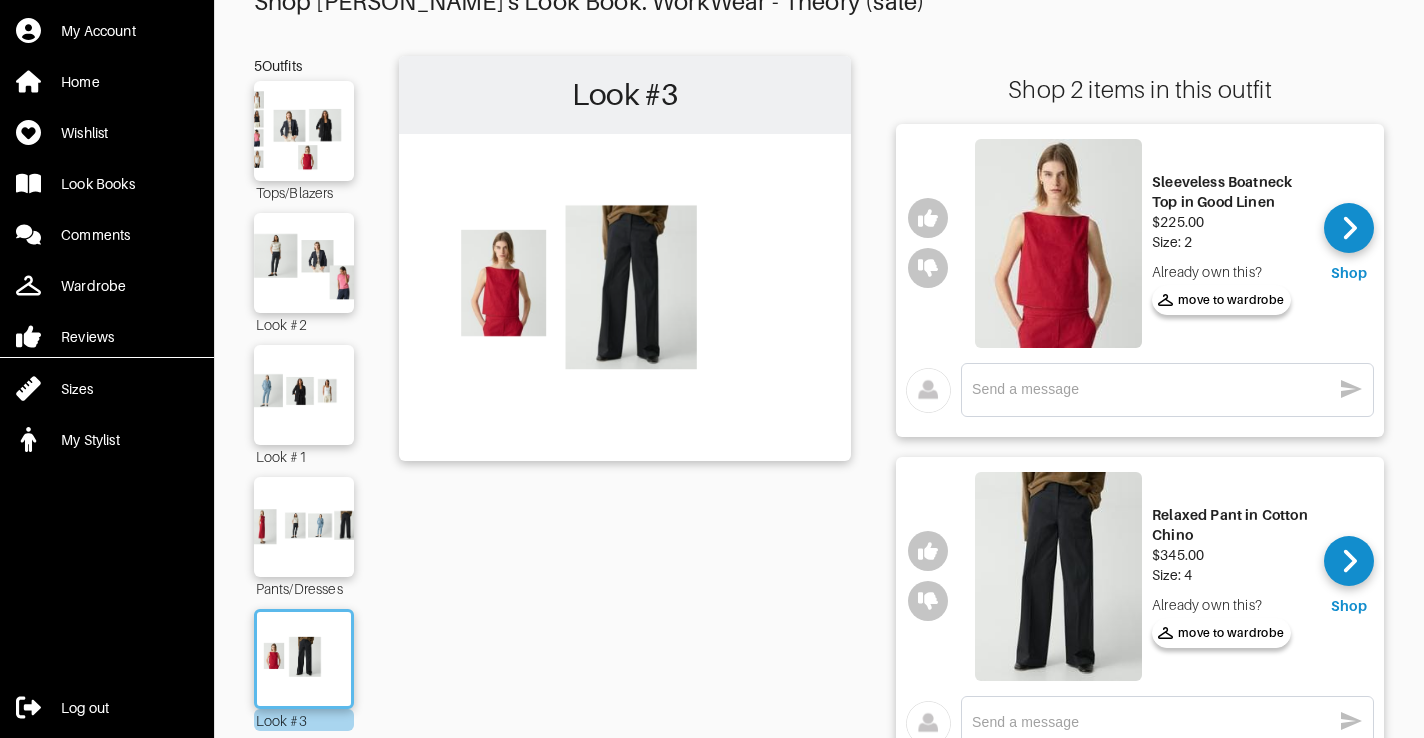 click on "Look #3" at bounding box center [625, 459] 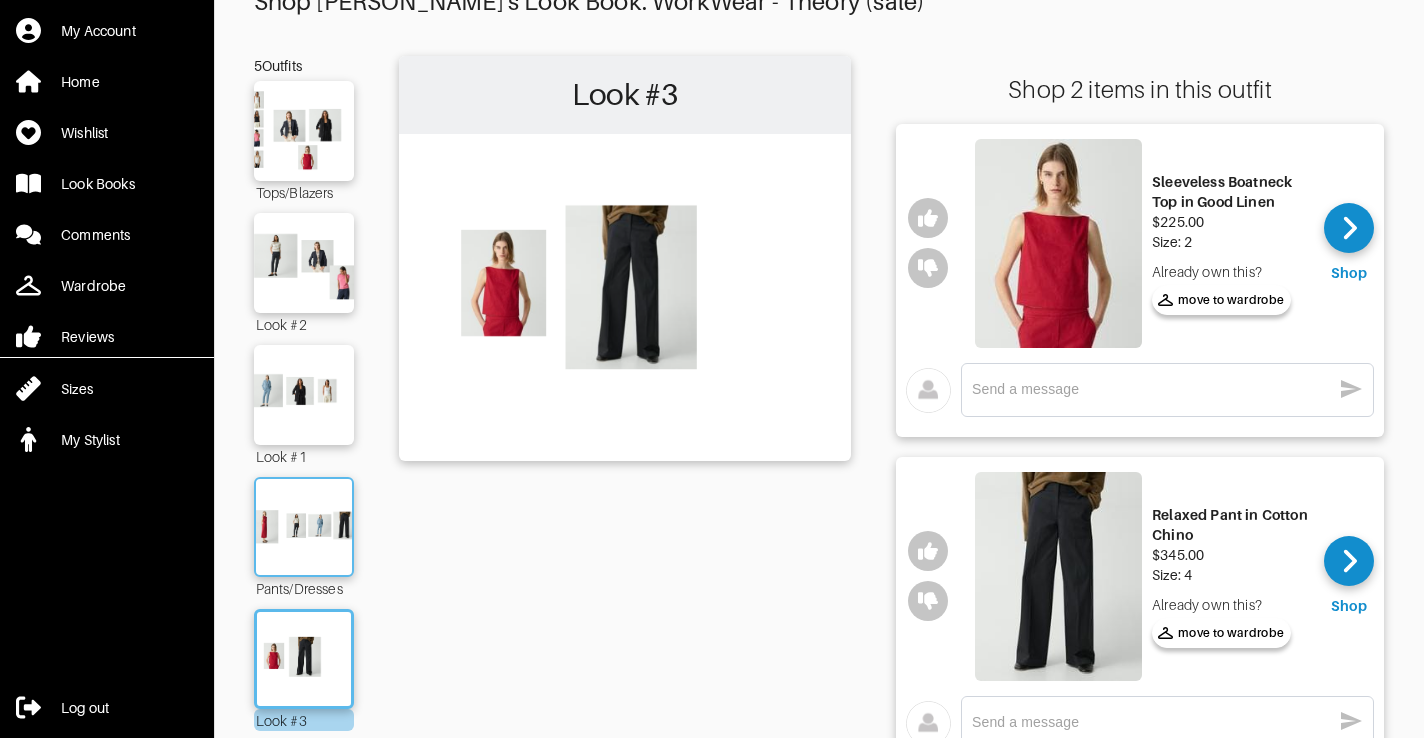 click at bounding box center (304, 527) 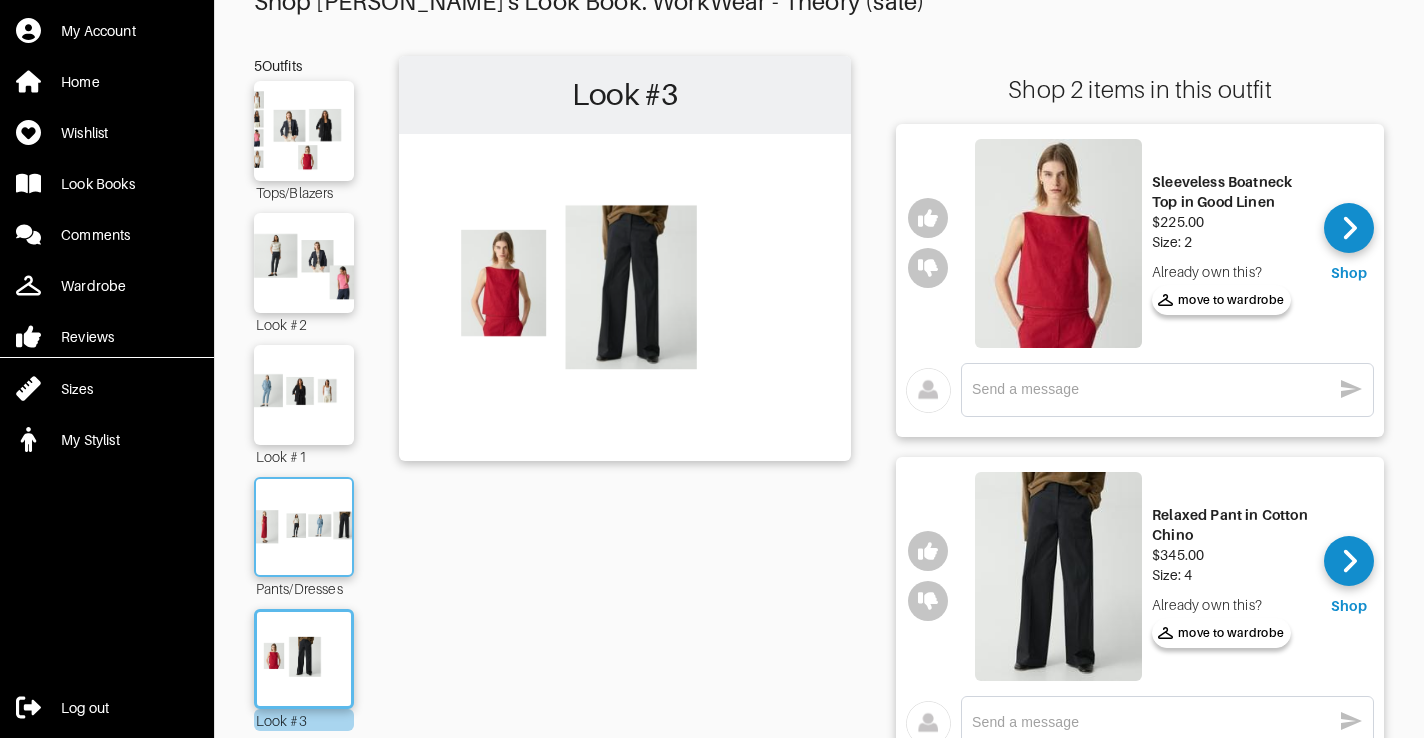 click at bounding box center (304, 527) 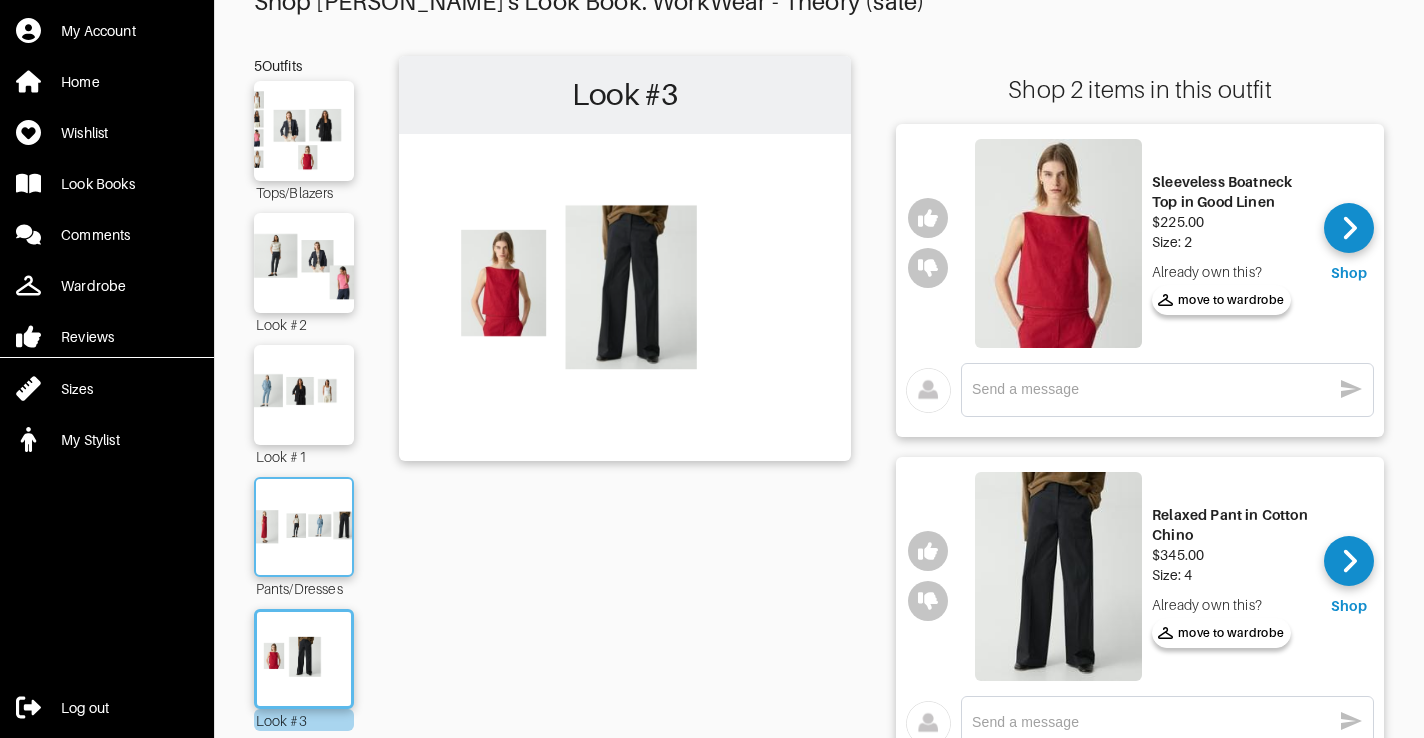 click at bounding box center [304, 527] 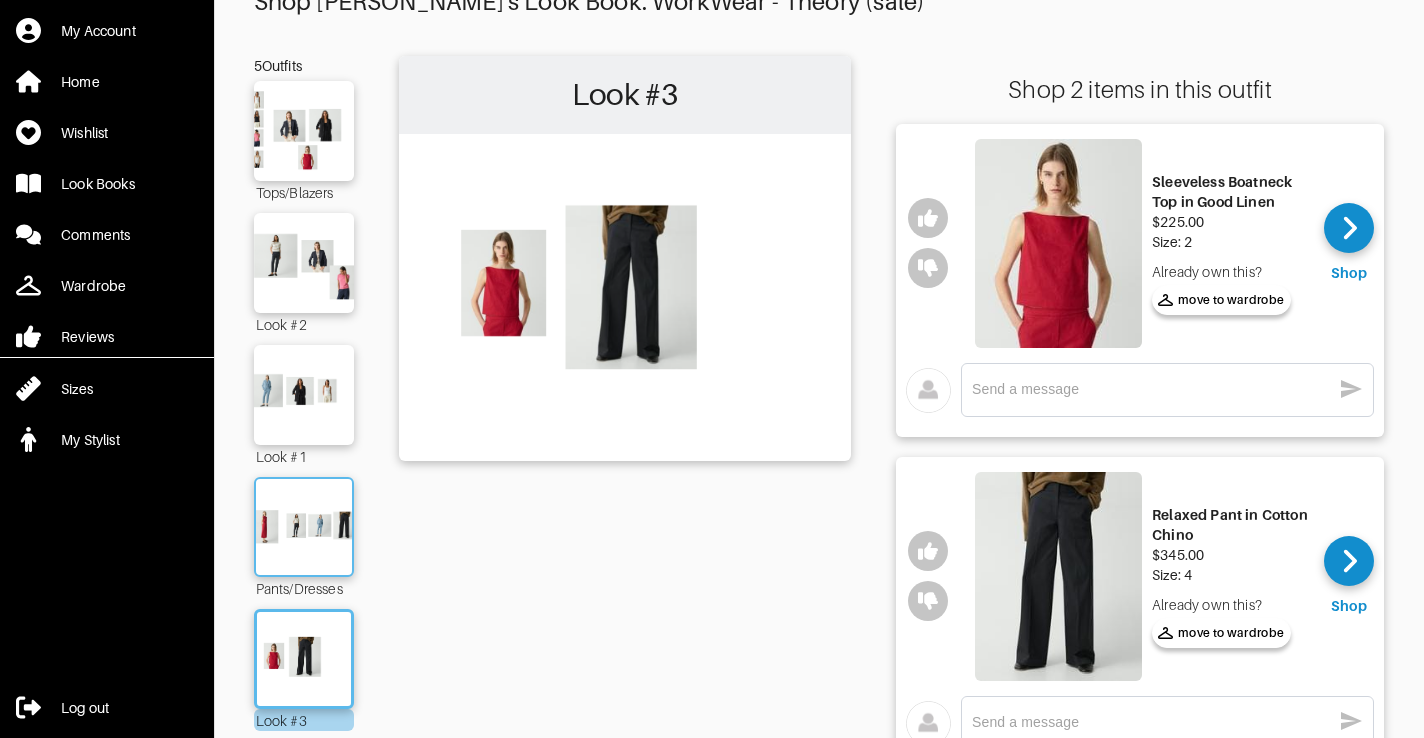 click at bounding box center [304, 527] 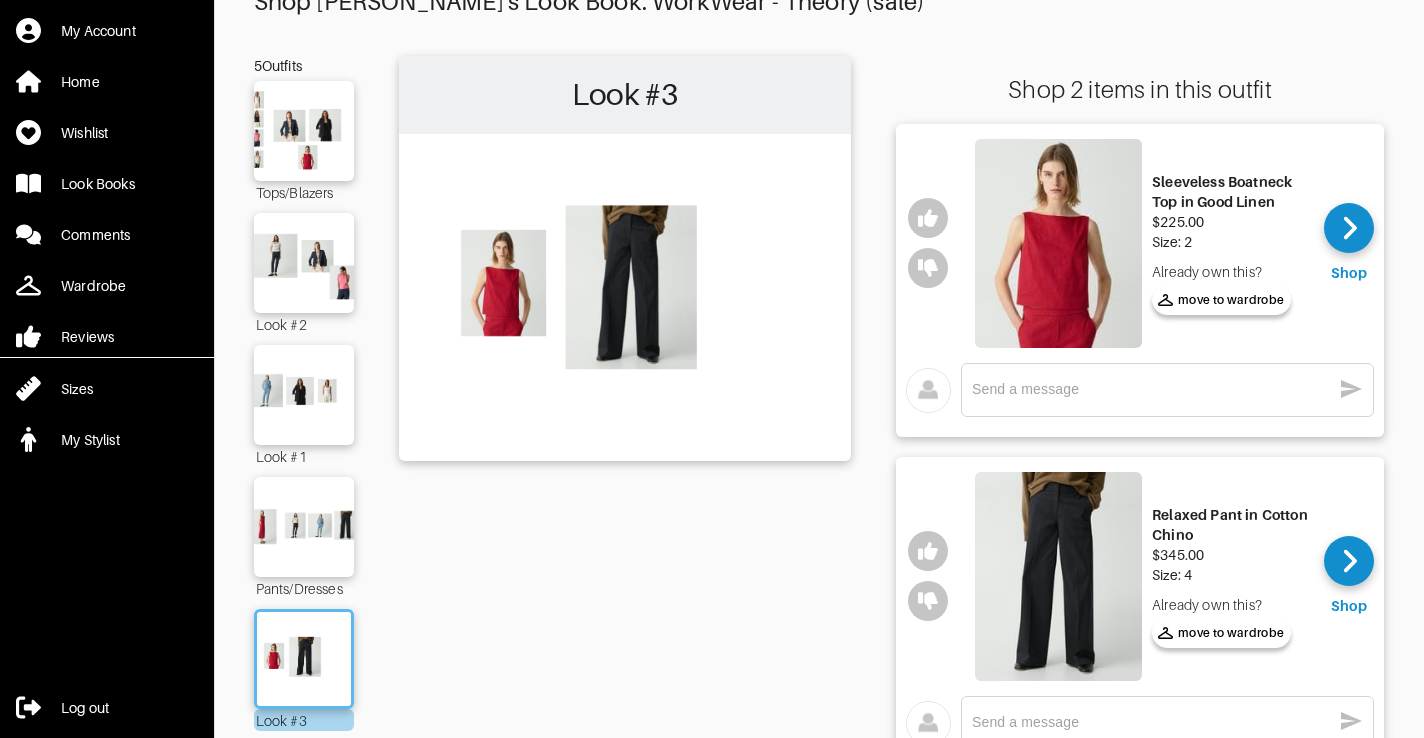 click on "Look #3" at bounding box center (625, 459) 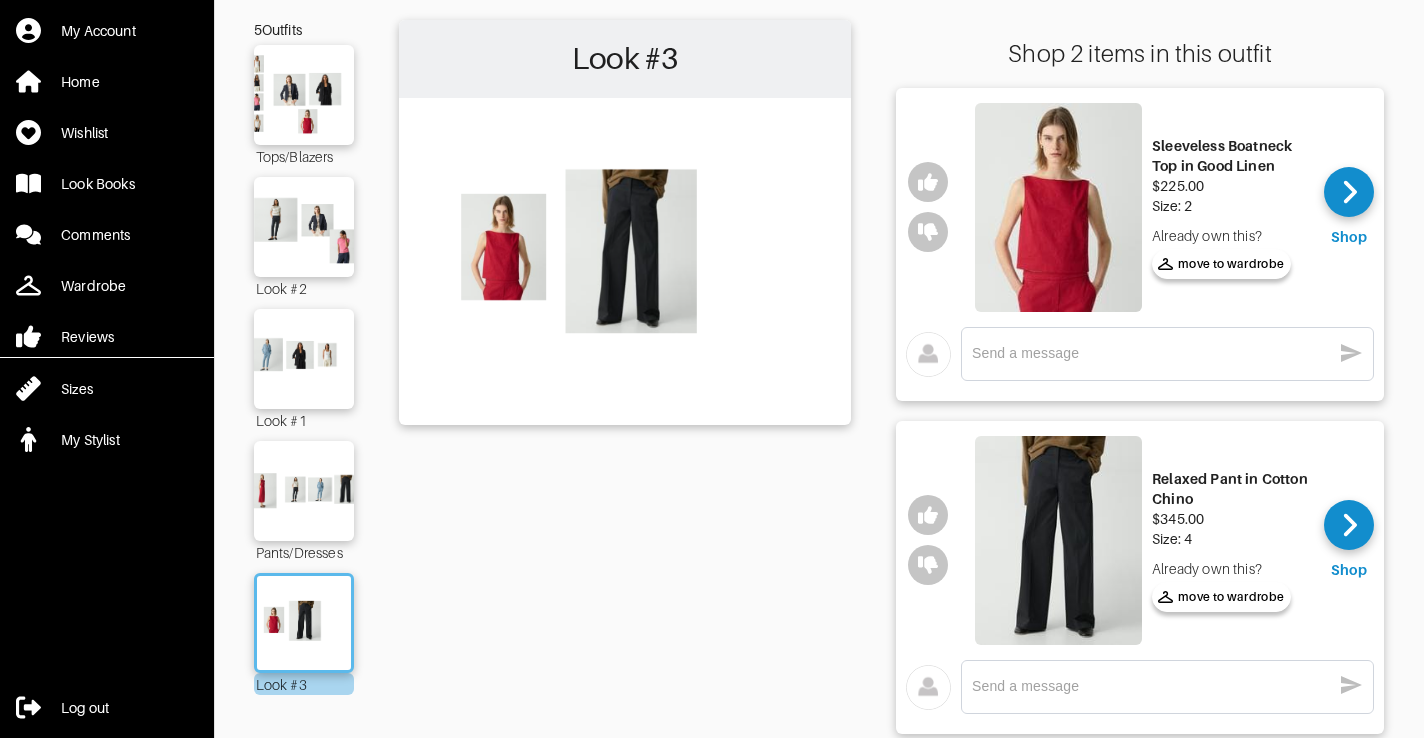 scroll, scrollTop: 120, scrollLeft: 0, axis: vertical 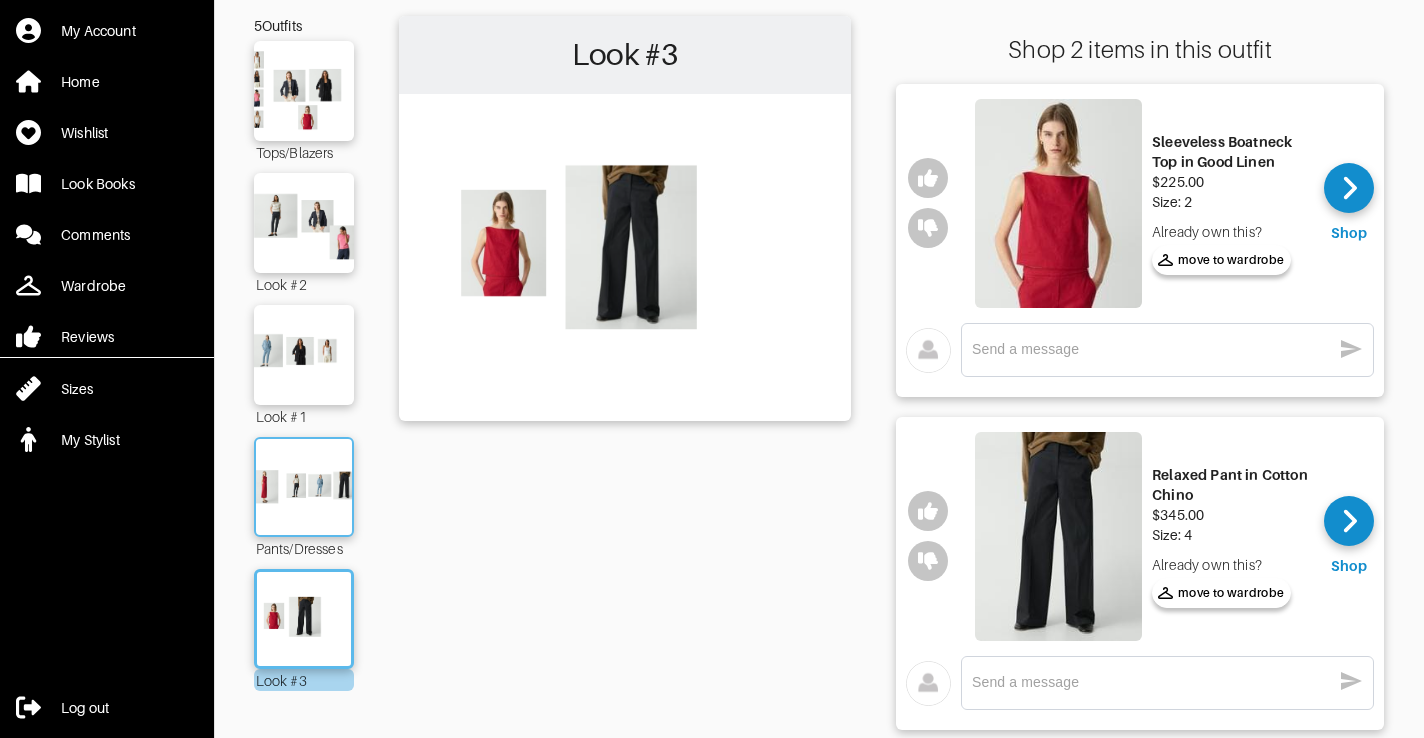 click at bounding box center [304, 487] 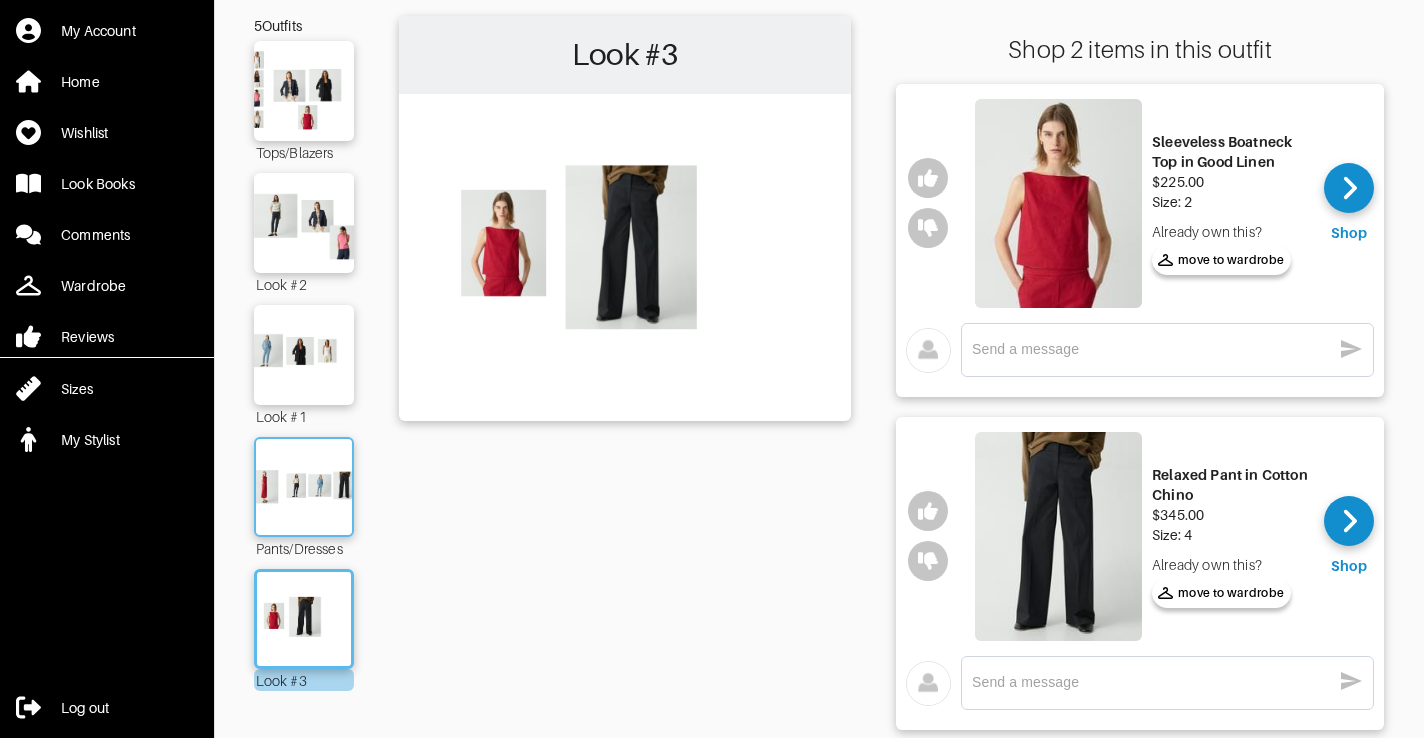 click at bounding box center (304, 487) 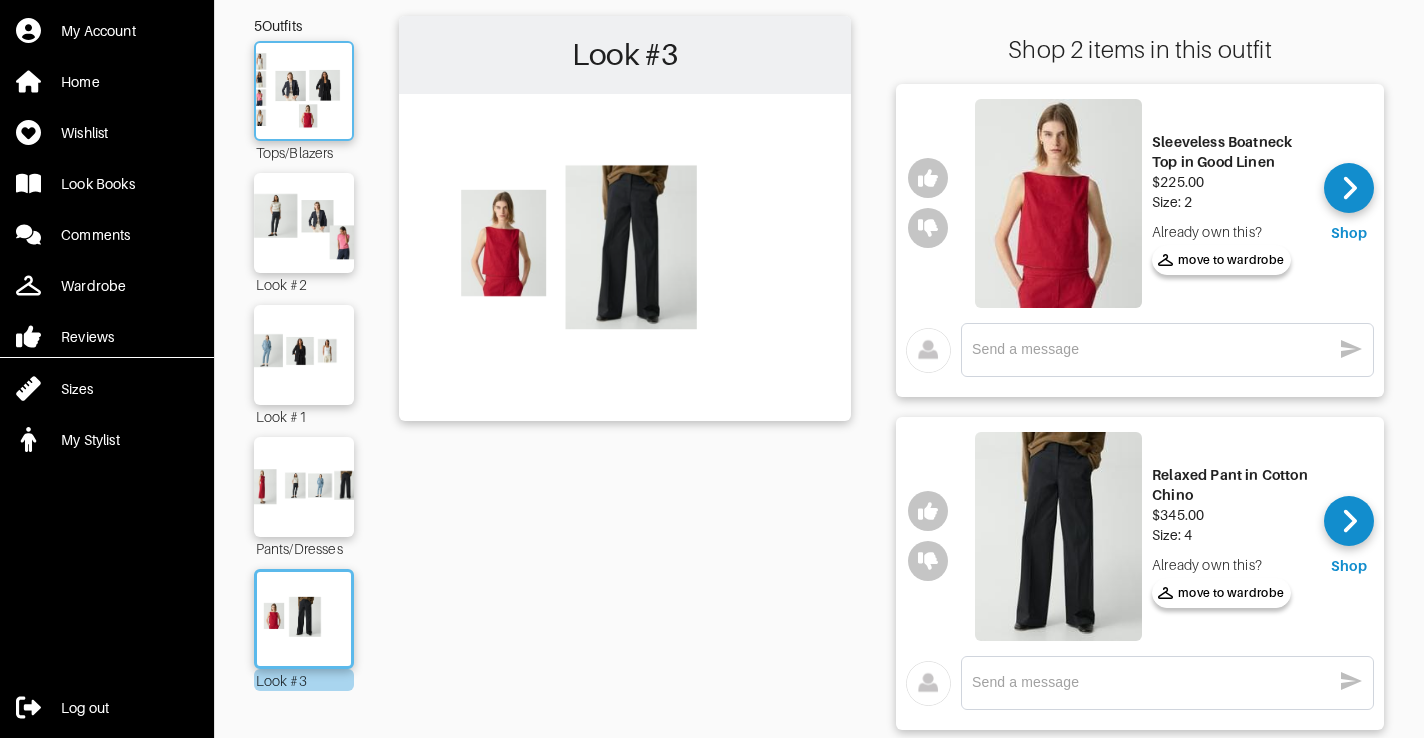 click at bounding box center (304, 91) 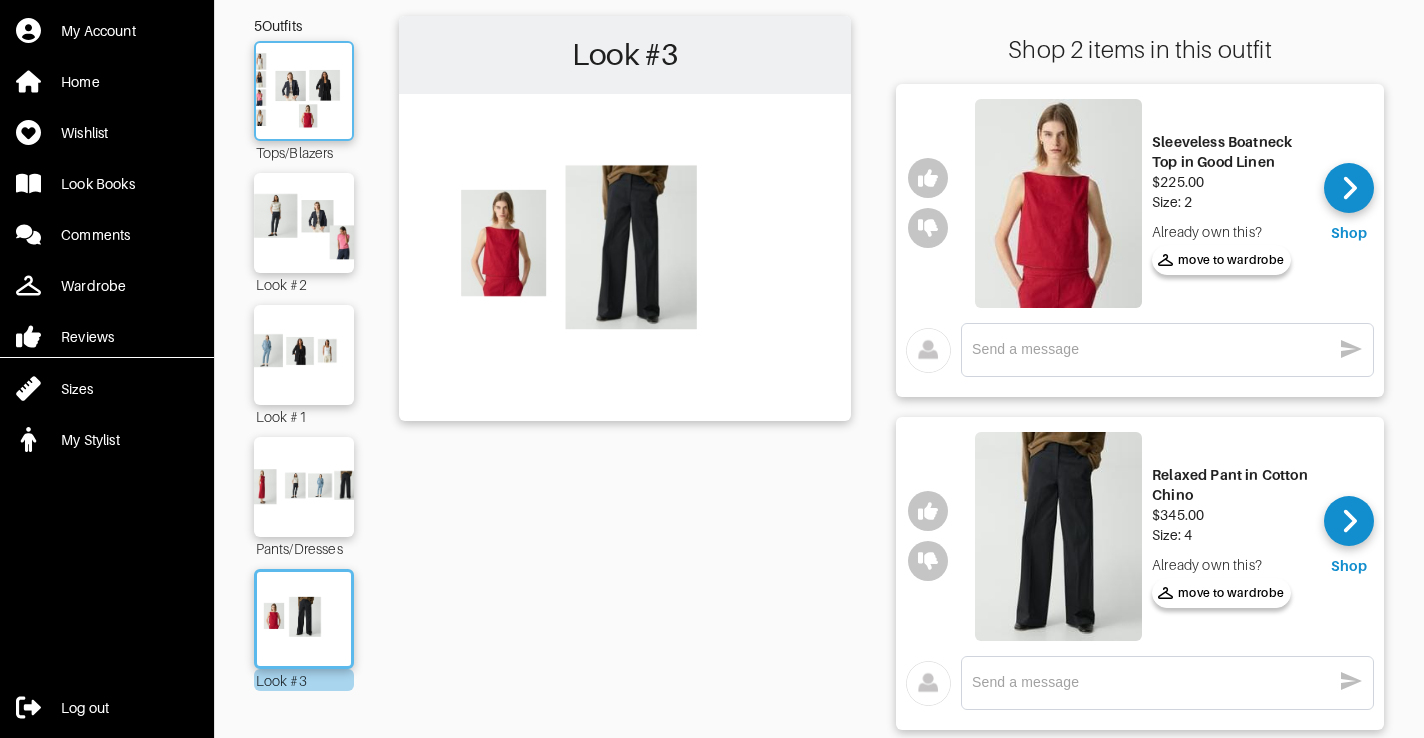 click at bounding box center [304, 91] 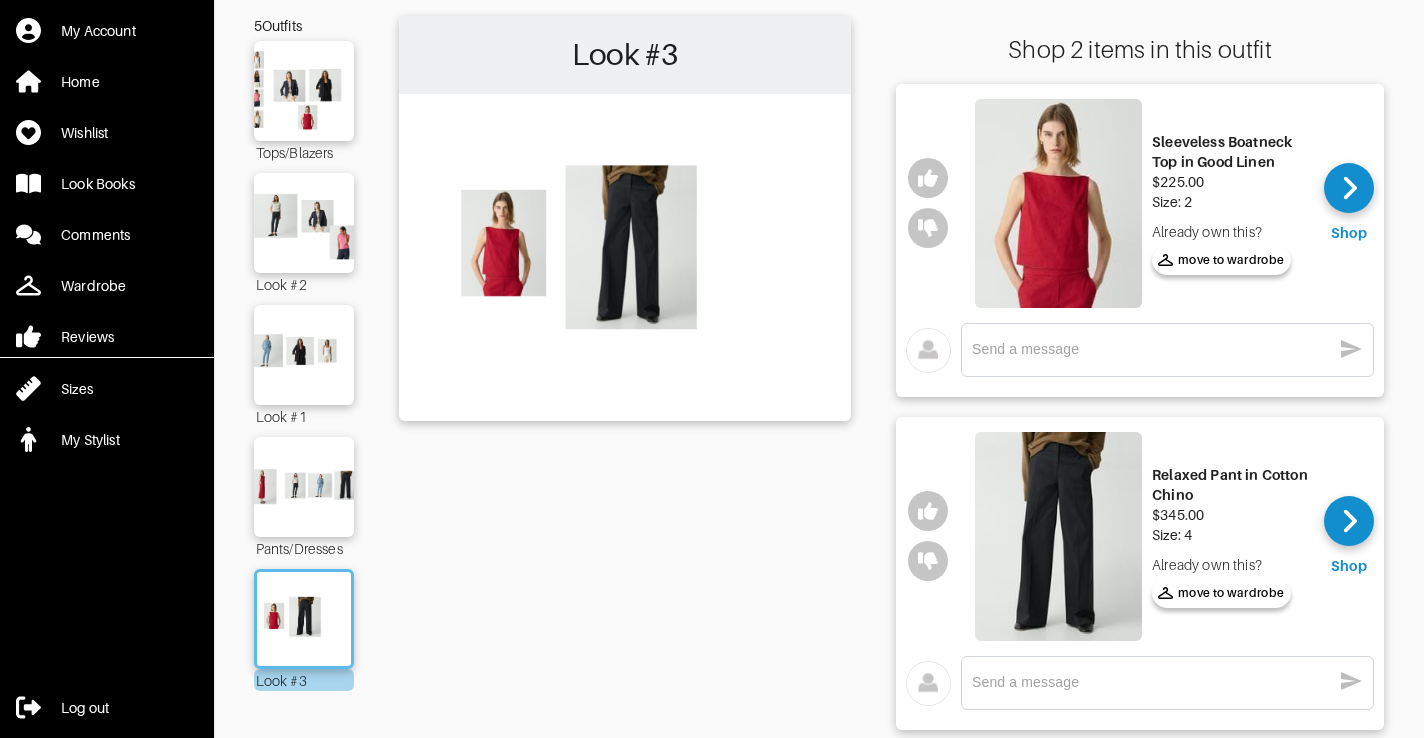 click on "Look #3" at bounding box center (625, 419) 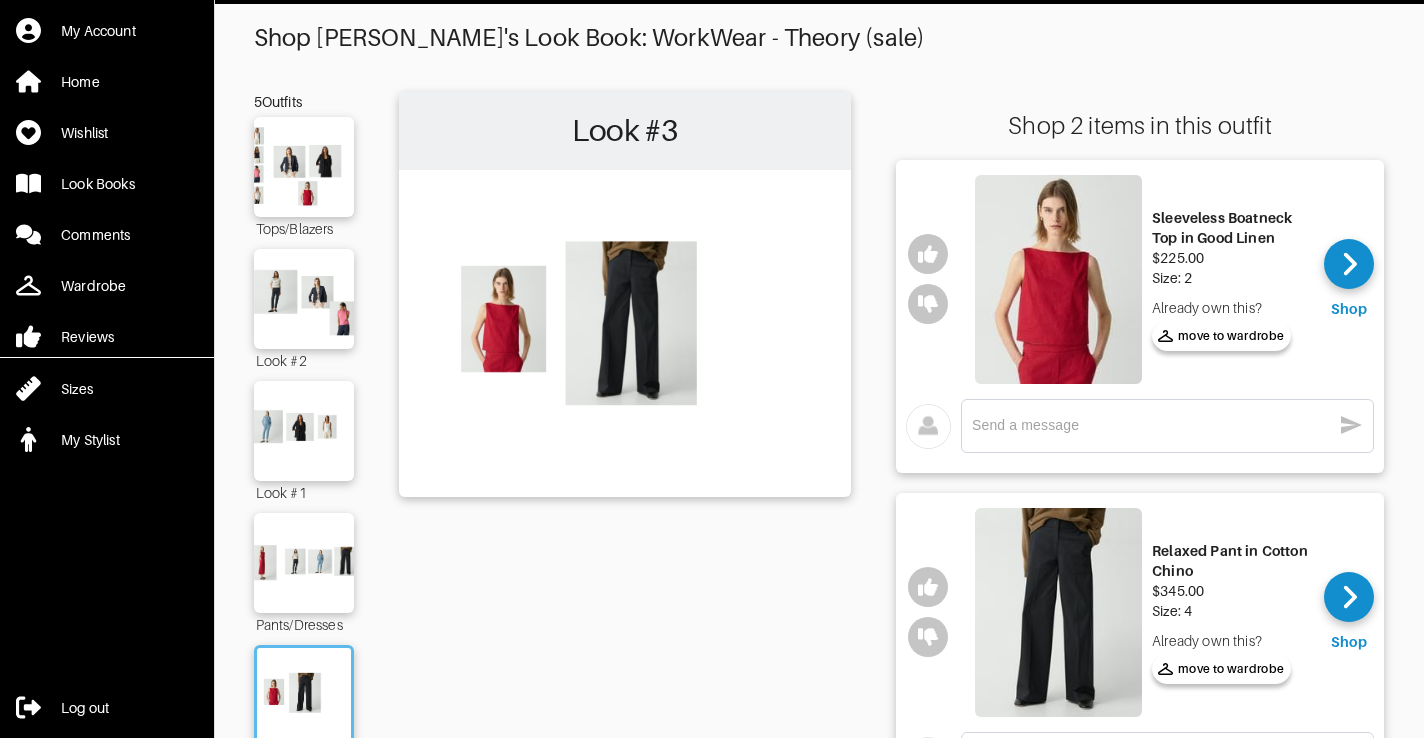 scroll, scrollTop: 40, scrollLeft: 0, axis: vertical 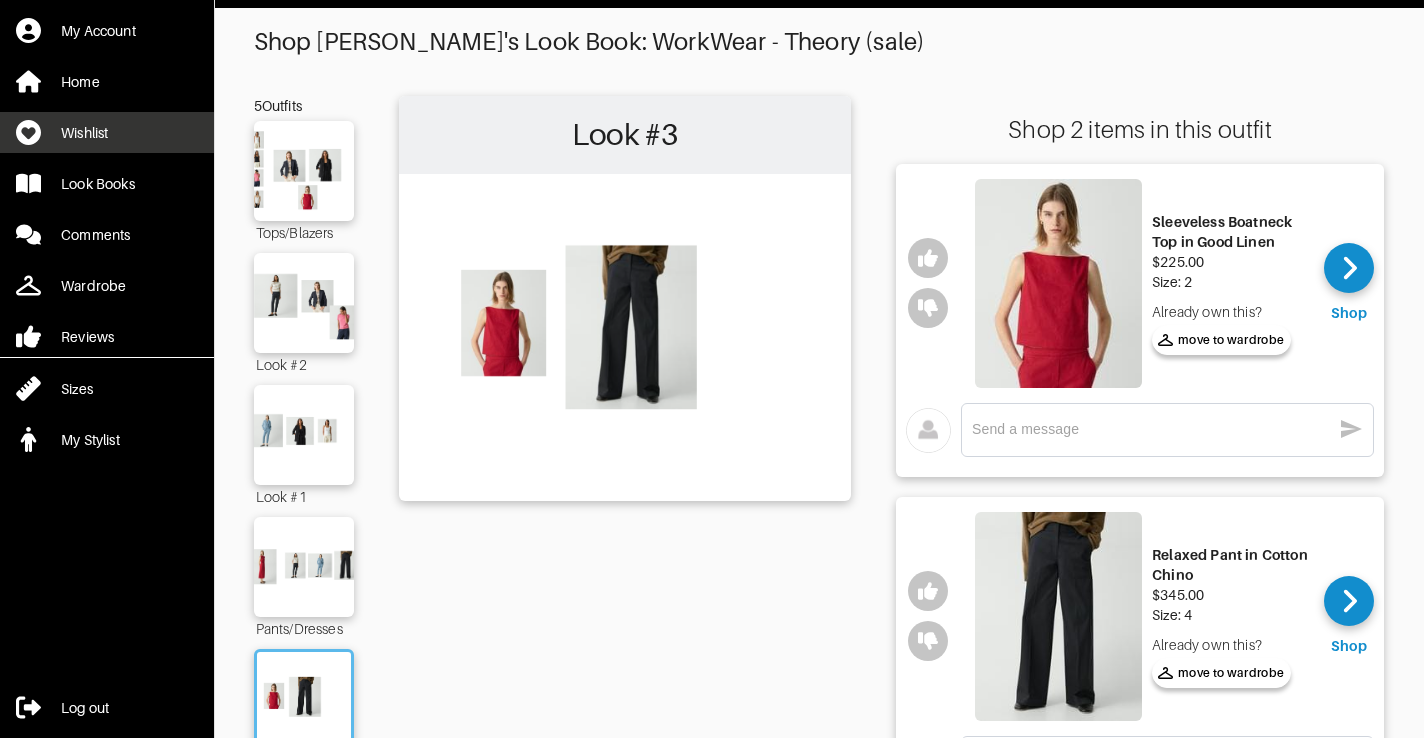click on "Wishlist" at bounding box center [84, 133] 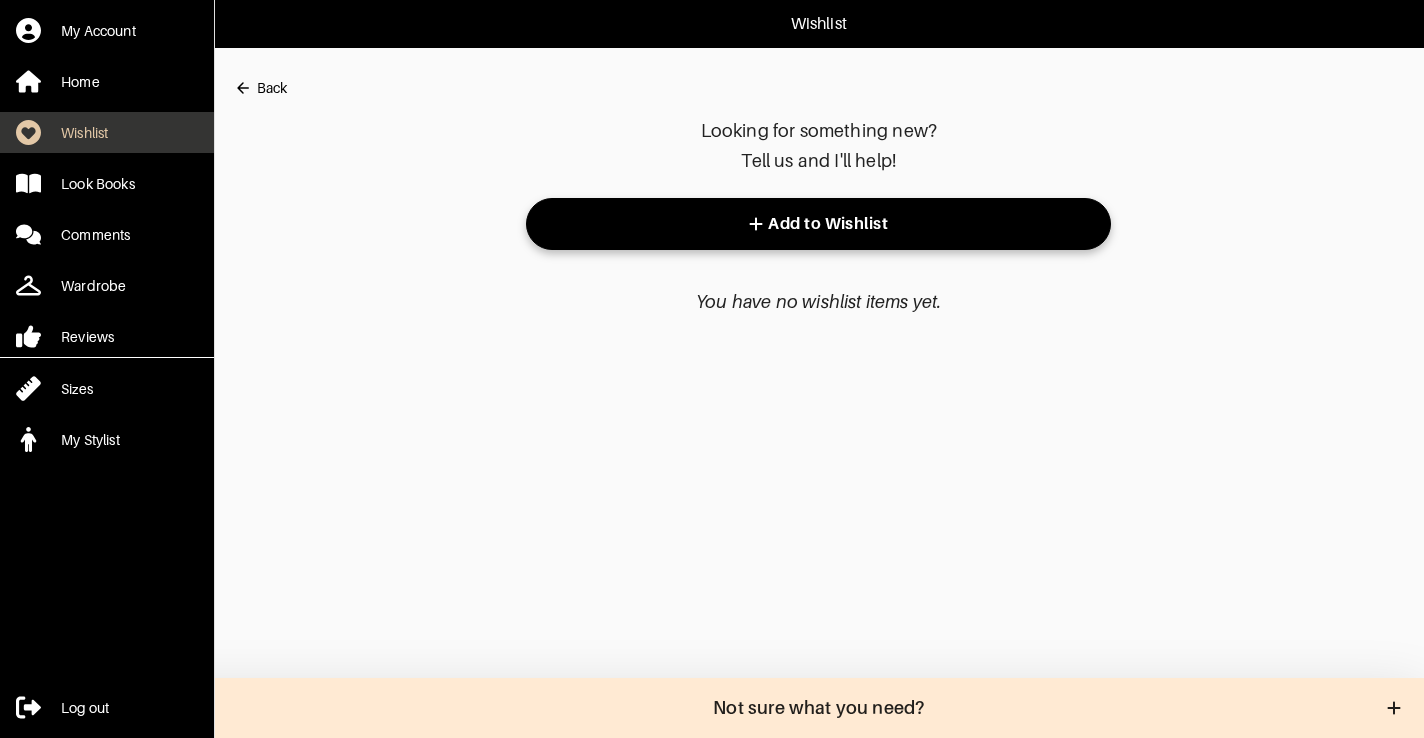 scroll, scrollTop: 0, scrollLeft: 0, axis: both 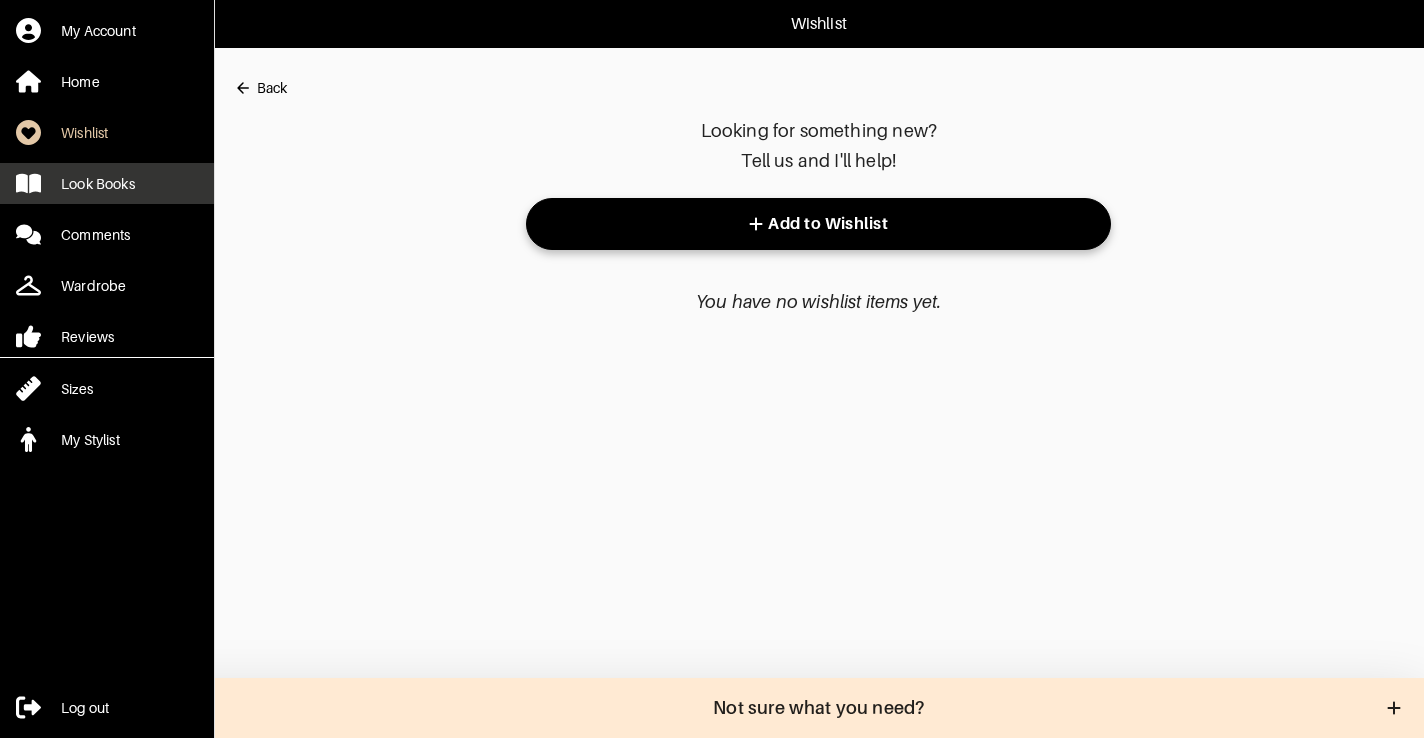 click on "Look Books" at bounding box center (98, 184) 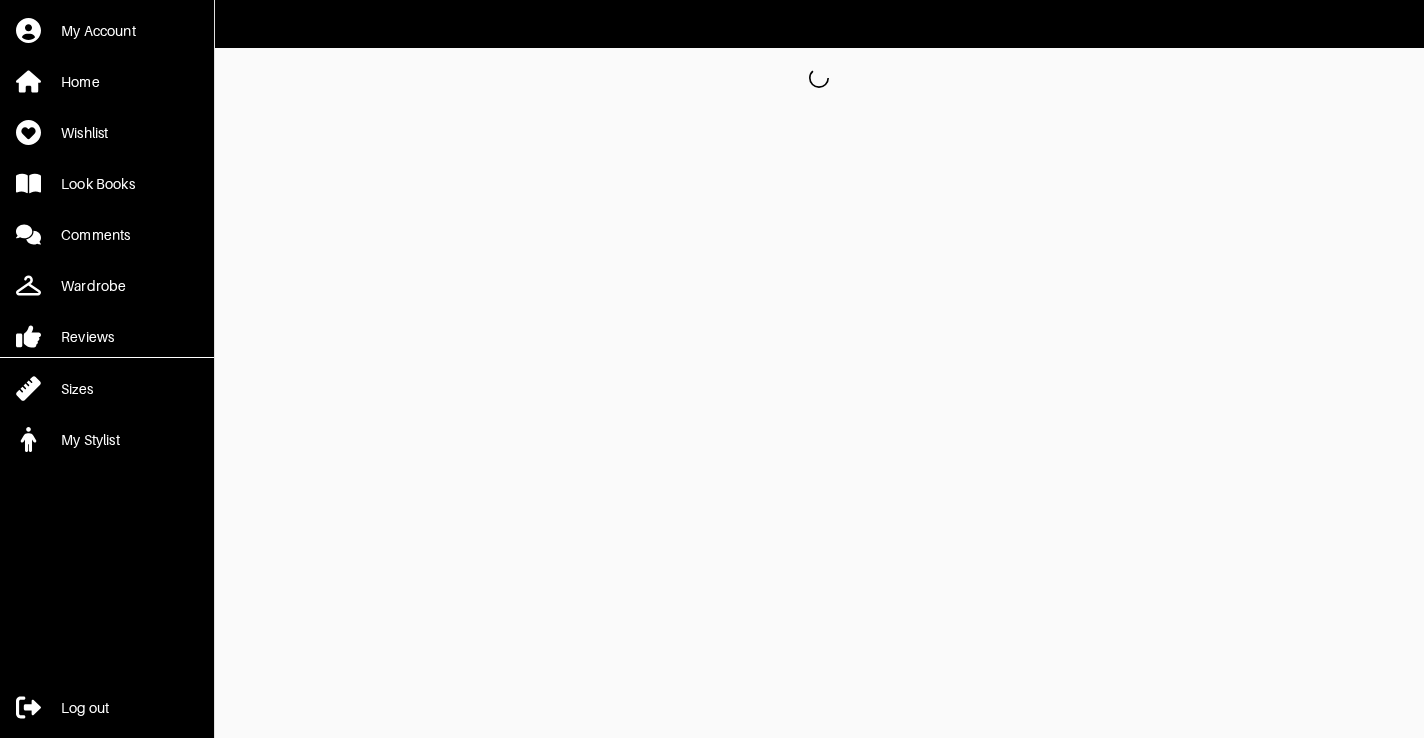 scroll, scrollTop: 0, scrollLeft: 0, axis: both 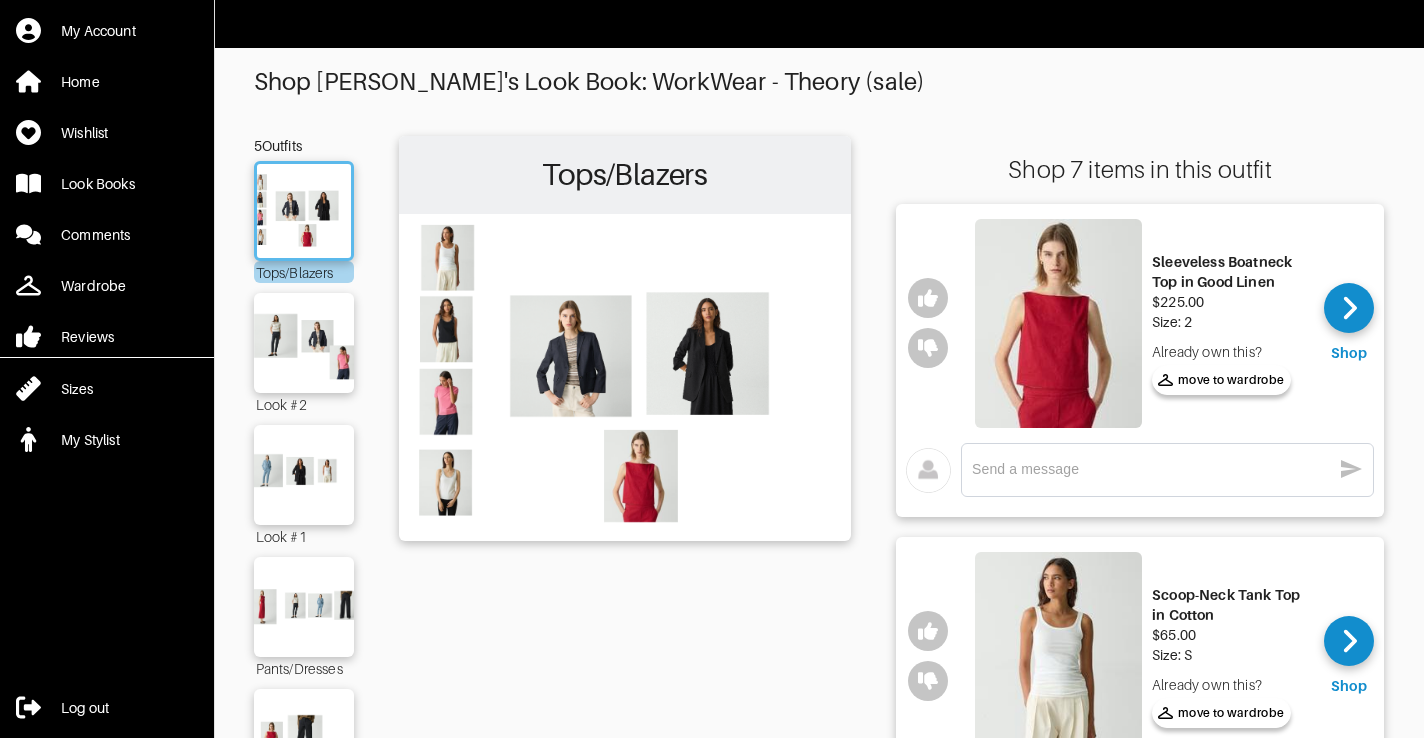 click at bounding box center (1151, 469) 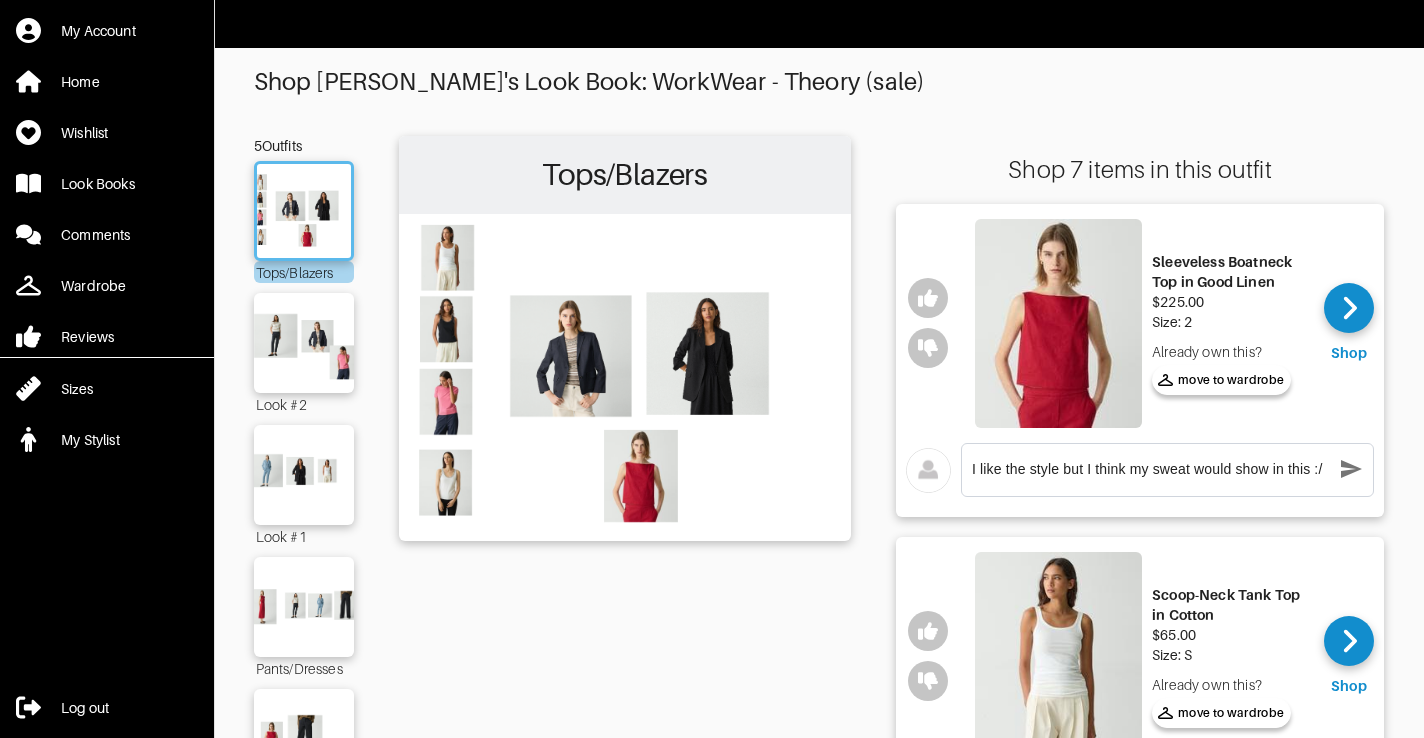type on "I like the style but I think my sweat would show in this :/" 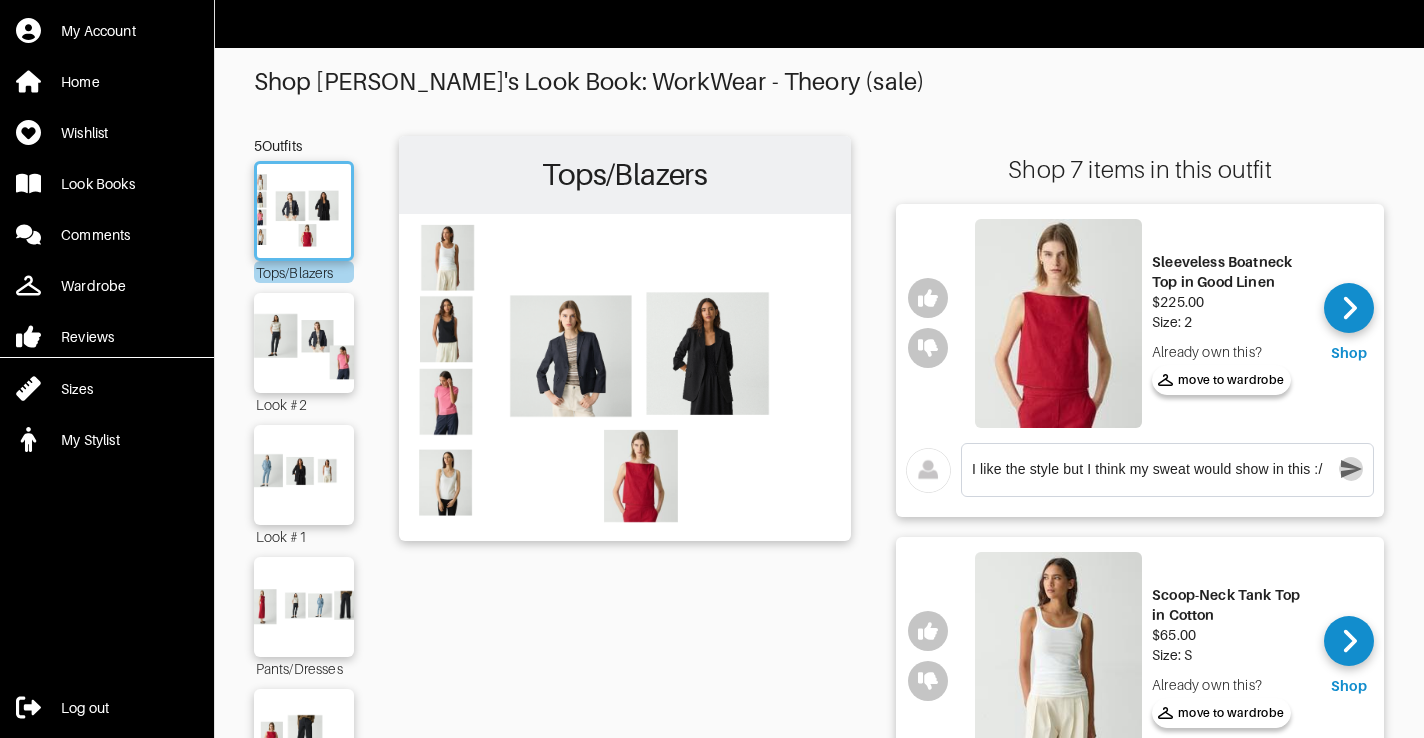 click 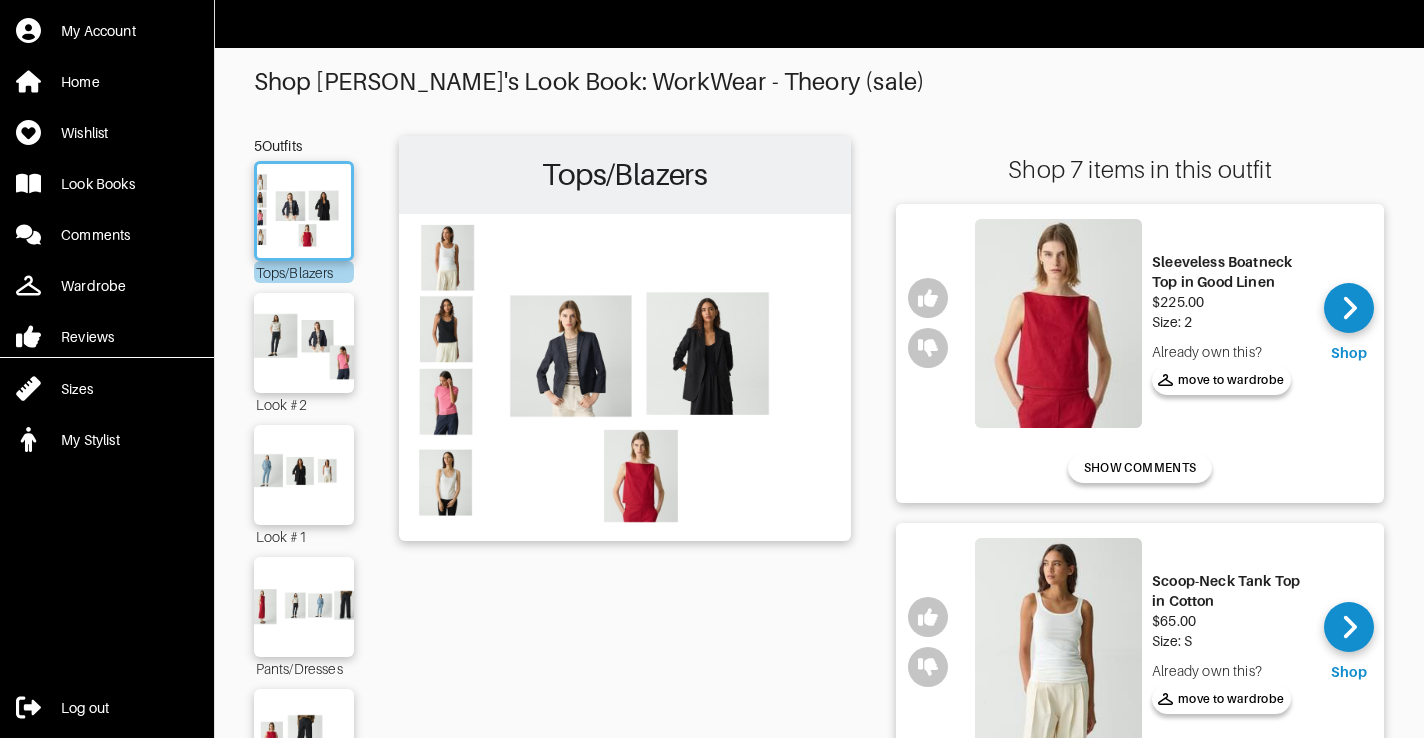click on "Shop   Sarah's   Look Book:   WorkWear - Theory (sale) 5  Outfits Tops/Blazers Look #2 Look #1 Pants/Dresses Look #3 Tops/Blazers Shop 7 items in this outfit Sleeveless Boatneck Top in Good Linen $225.00 Size: 2 Already own this? move to wardrobe Shop Already own this? move to wardrobe SHOW COMMENTS Scoop-Neck Tank Top in Cotton $65.00 Size: S Already own this? move to wardrobe Shop Already own this? move to wardrobe x Relaxed Blazer in Good Linen $475.00 Size: 2 Already own this? move to wardrobe Shop Already own this? move to wardrobe x Scoop Neck Tank Top in Compact Stretch Knit $95.00 Size: S Already own this? move to wardrobe Shop Already own this? move to wardrobe x Scoop Neck Tank Top in Compact Stretch Knit $95.00 Size: S Already own this? move to wardrobe Shop Already own this? move to wardrobe x Sweater Tee in Regal Wool $165.00 Size: S Already own this? move to wardrobe Shop Already own this? move to wardrobe x Shrunken Blazer in Good Linen $425.00 Size: 2 Already own this? move to wardrobe Shop x" at bounding box center (819, 1257) 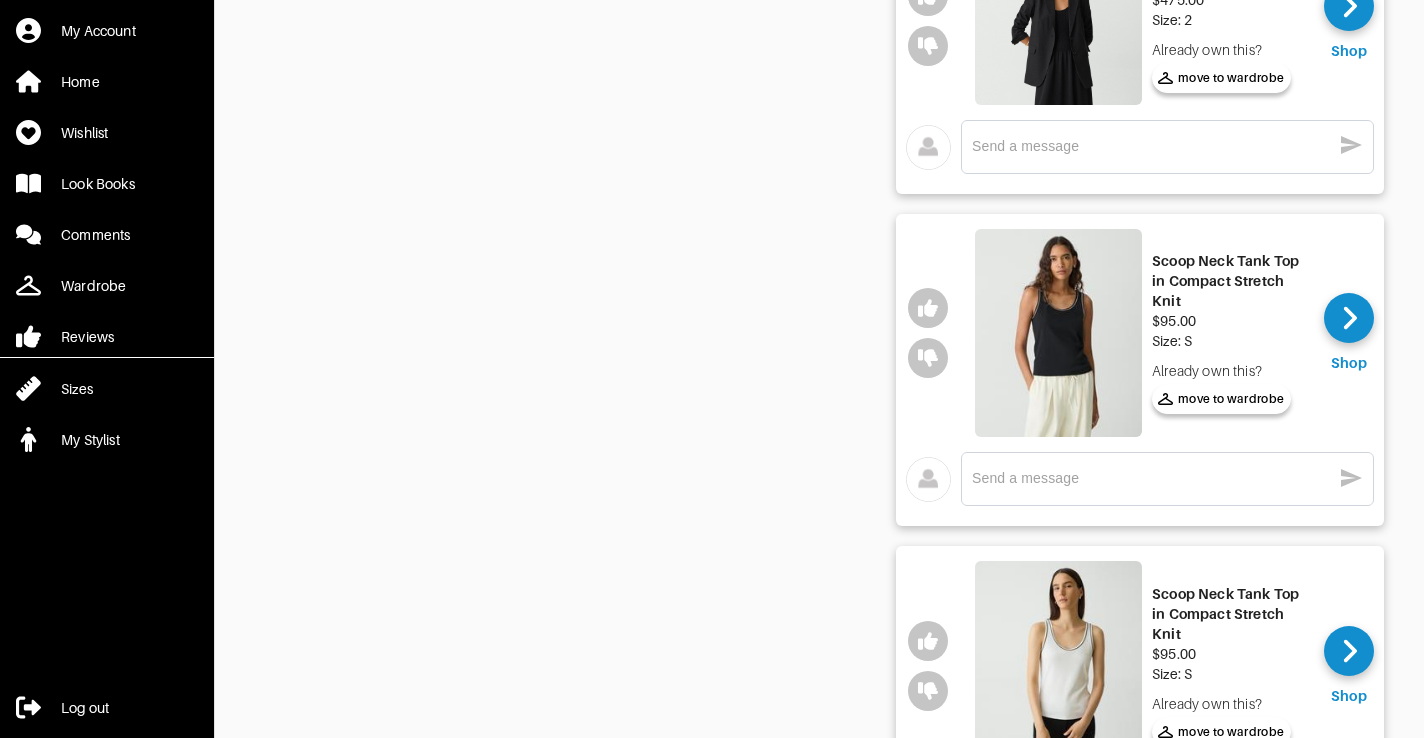 scroll, scrollTop: 960, scrollLeft: 0, axis: vertical 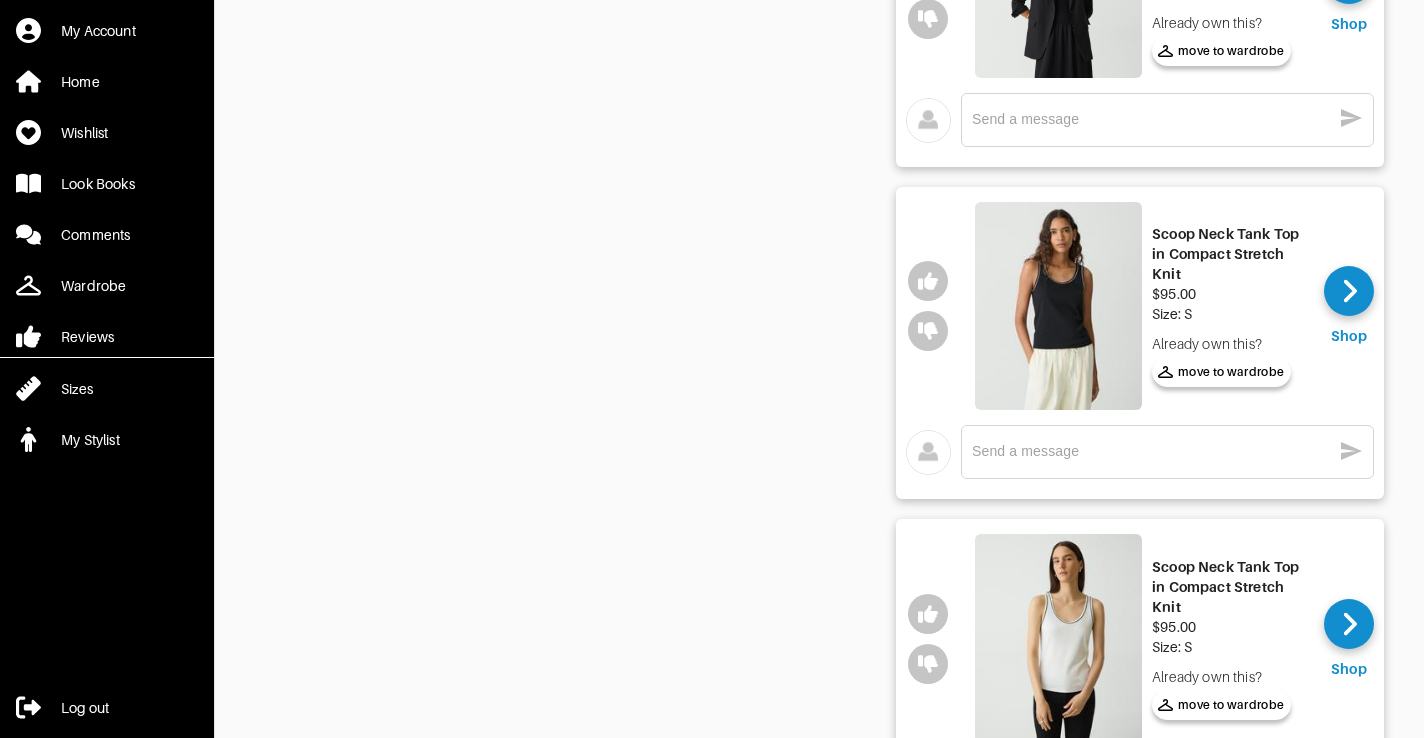 click at bounding box center (1151, 451) 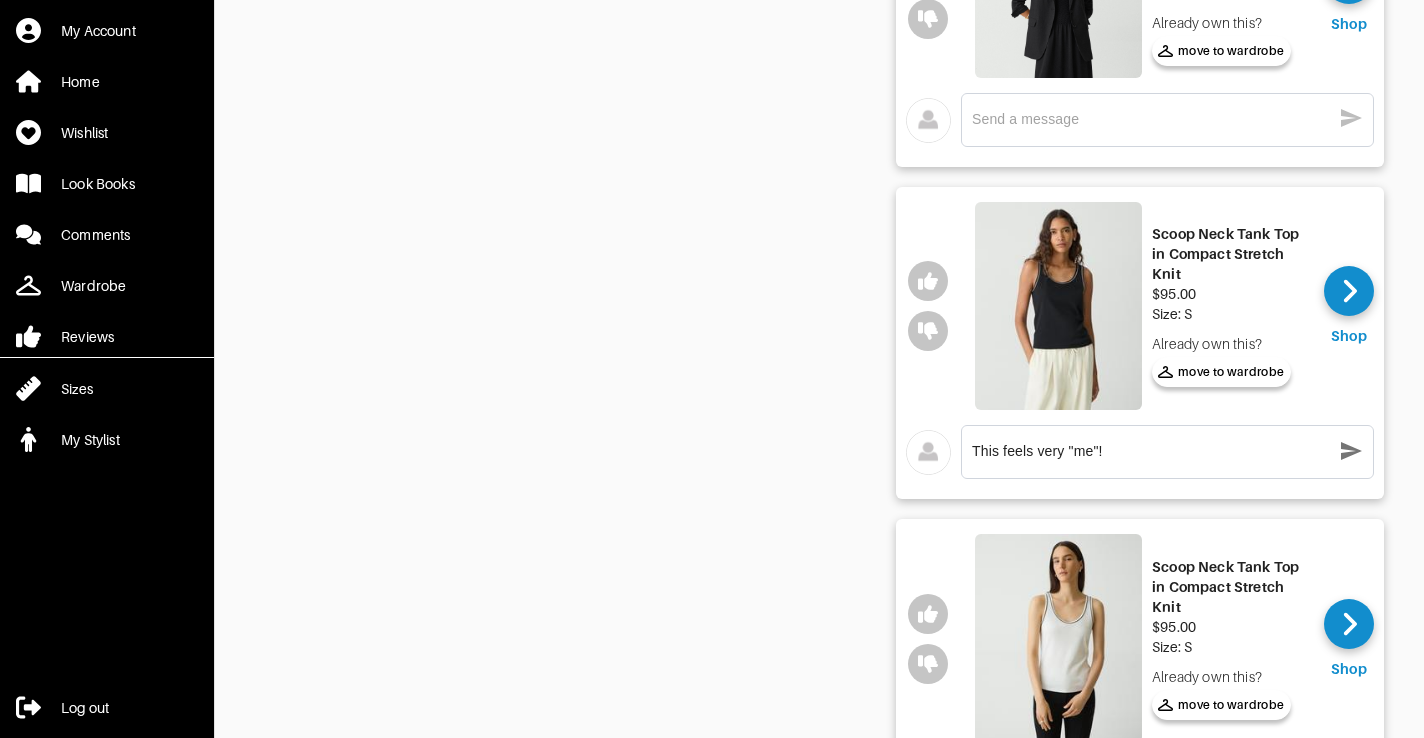type on "This feels very "me"!" 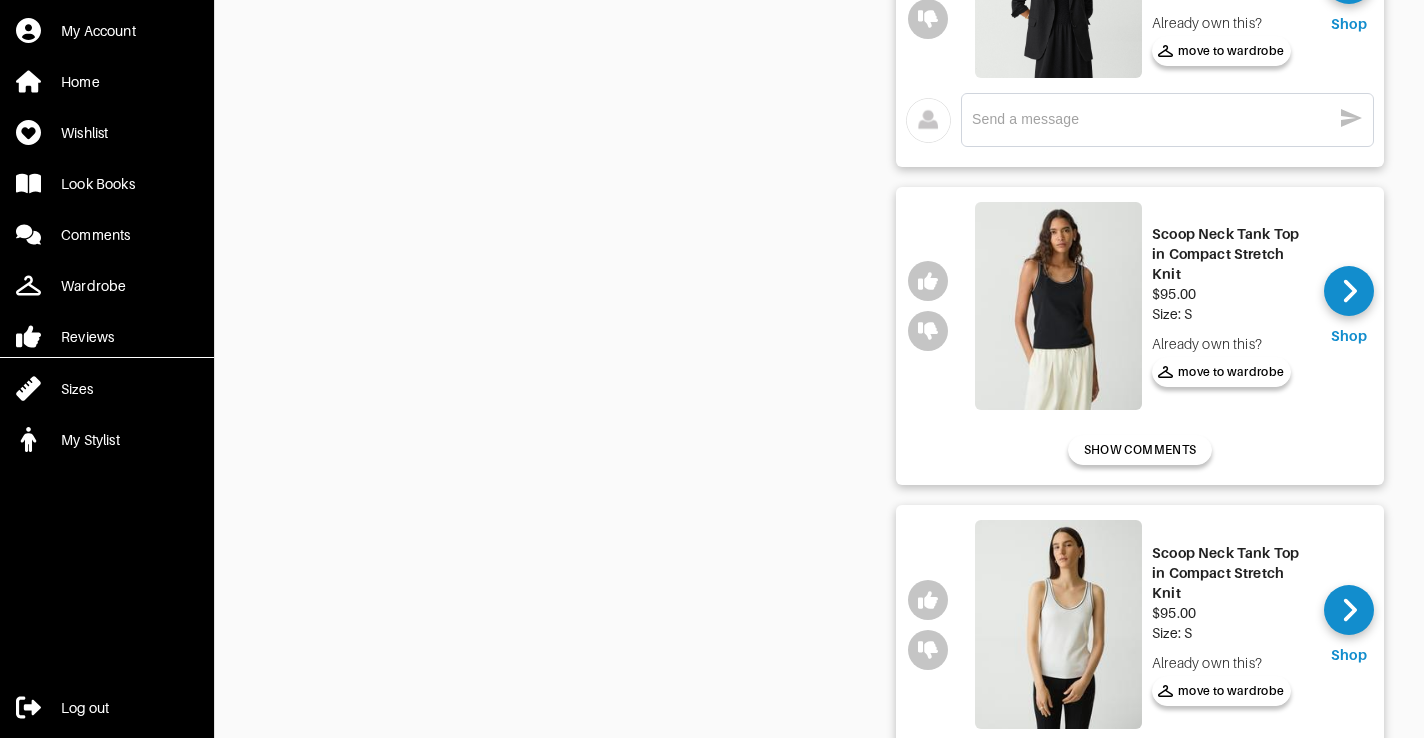 click on "Shop   Sarah's   Look Book:   WorkWear - Theory (sale) 5  Outfits Tops/Blazers Look #2 Look #1 Pants/Dresses Look #3 Tops/Blazers Shop 7 items in this outfit Sleeveless Boatneck Top in Good Linen $225.00 Size: 2 Already own this? move to wardrobe Shop Already own this? move to wardrobe SHOW COMMENTS Scoop-Neck Tank Top in Cotton $65.00 Size: S Already own this? move to wardrobe Shop Already own this? move to wardrobe x Relaxed Blazer in Good Linen $475.00 Size: 2 Already own this? move to wardrobe Shop Already own this? move to wardrobe x Scoop Neck Tank Top in Compact Stretch Knit $95.00 Size: S Already own this? move to wardrobe Shop Already own this? move to wardrobe SHOW COMMENTS Scoop Neck Tank Top in Compact Stretch Knit $95.00 Size: S Already own this? move to wardrobe Shop Already own this? move to wardrobe x Sweater Tee in Regal Wool $165.00 Size: S Already own this? move to wardrobe Shop Already own this? move to wardrobe x Shrunken Blazer in Good Linen $425.00 Size: 2 Already own this? Shop x" at bounding box center (819, 290) 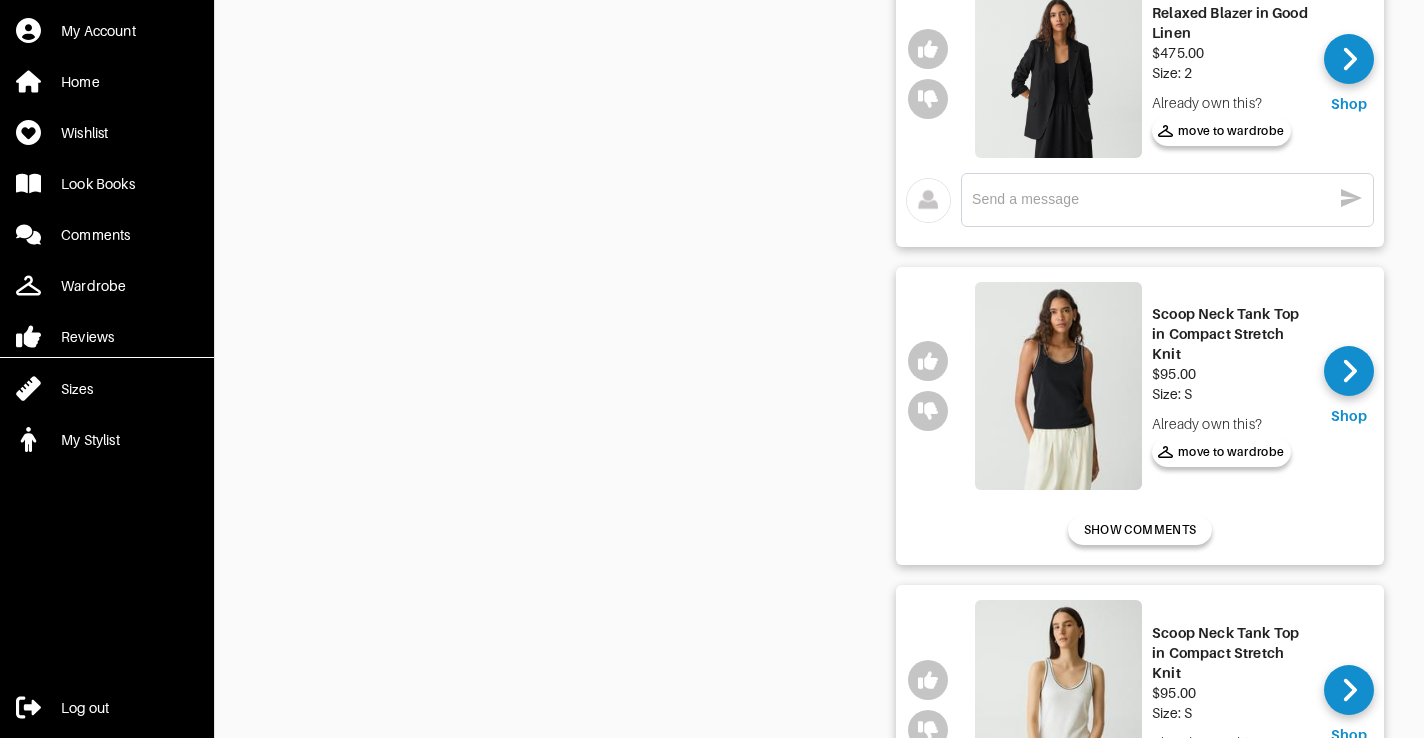 scroll, scrollTop: 840, scrollLeft: 0, axis: vertical 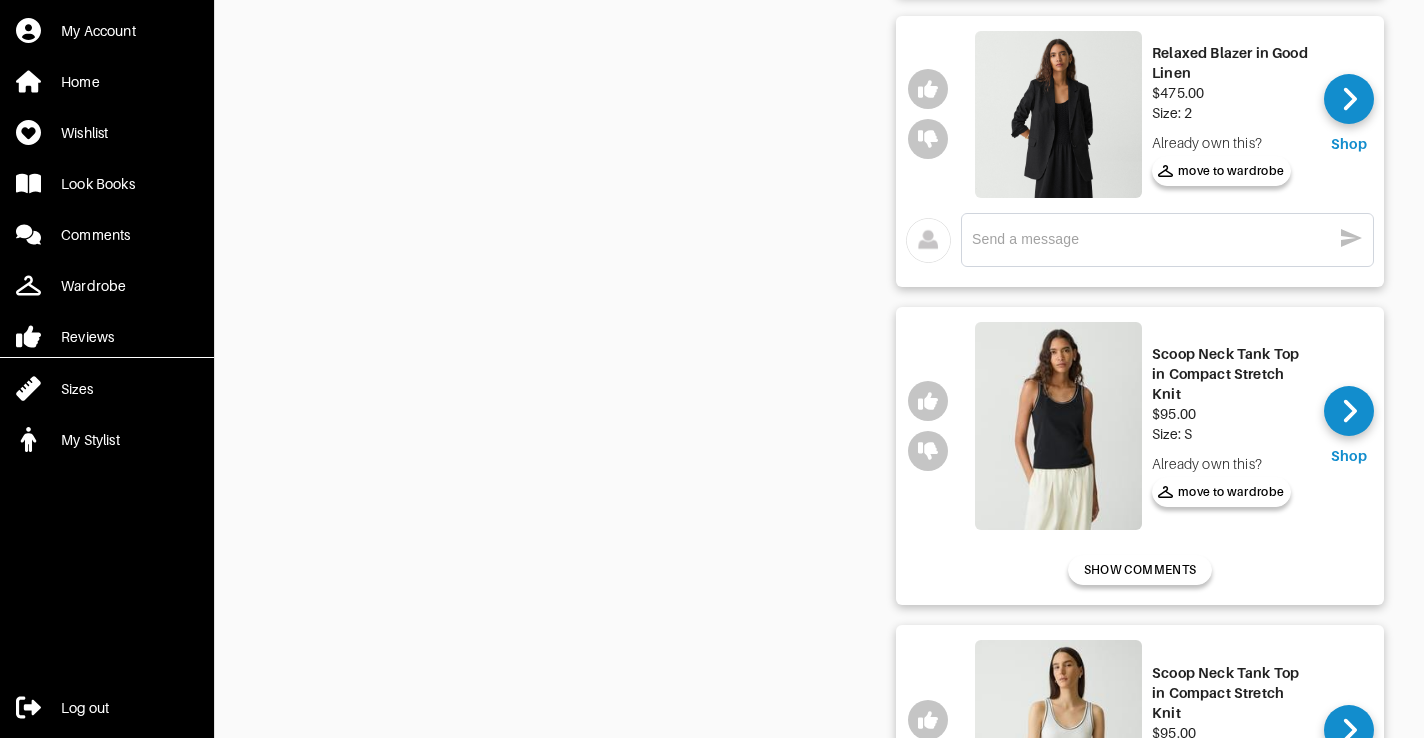click at bounding box center (1058, 114) 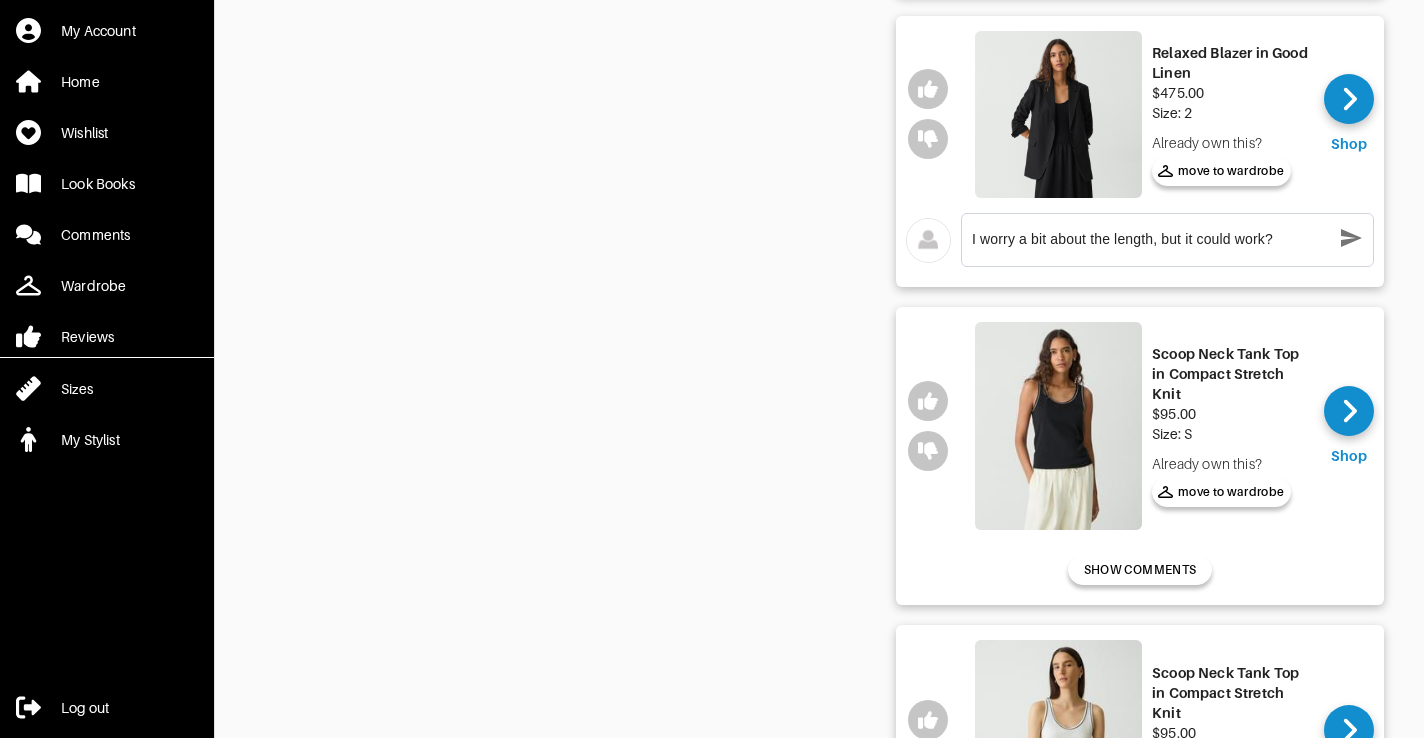 type on "I worry a bit about the length, but it could work?" 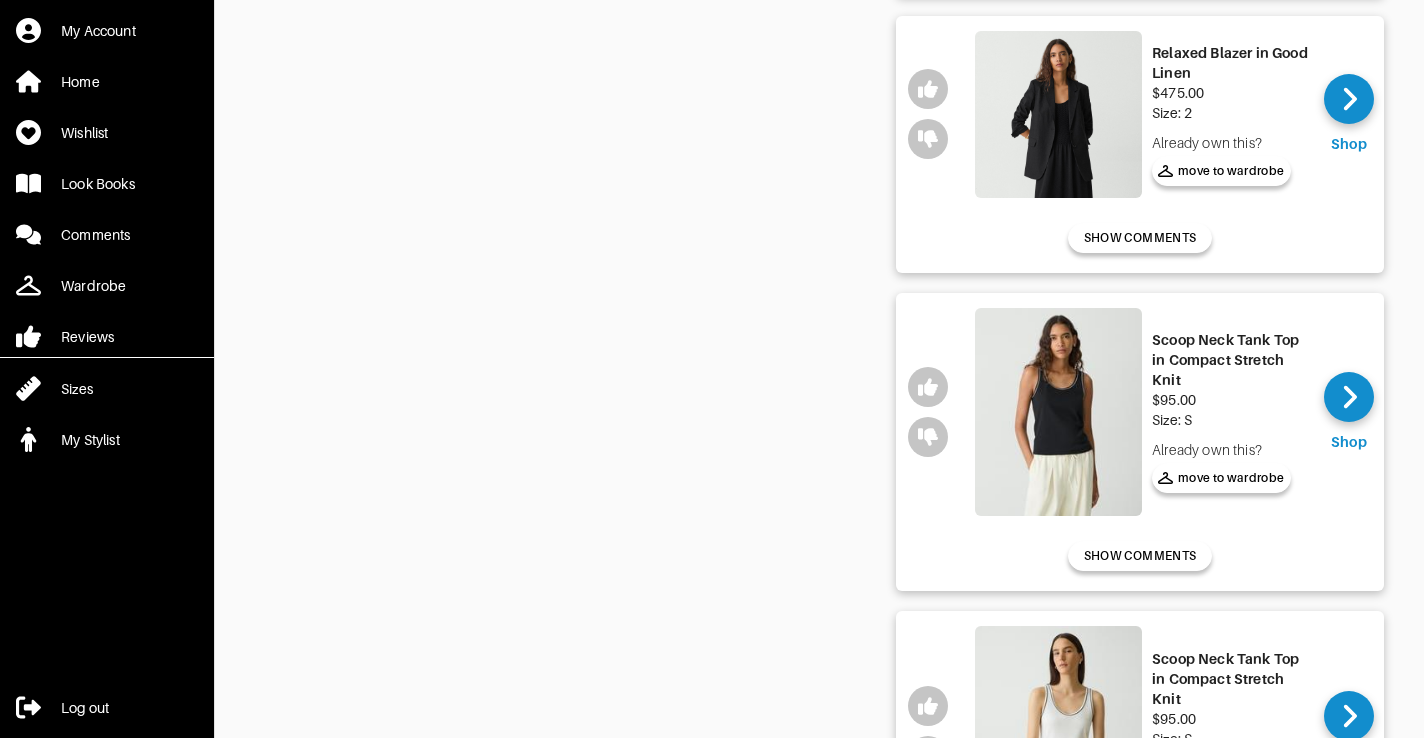 click on "My Account Home Wishlist Look Books Comments Wardrobe Reviews Sizes My Stylist Log out Shop   Sarah's   Look Book:   WorkWear - Theory (sale) 5  Outfits Tops/Blazers Look #2 Look #1 Pants/Dresses Look #3 Tops/Blazers Shop 7 items in this outfit Sleeveless Boatneck Top in Good Linen $225.00 Size: 2 Already own this? move to wardrobe Shop Already own this? move to wardrobe SHOW COMMENTS Scoop-Neck Tank Top in Cotton $65.00 Size: S Already own this? move to wardrobe Shop Already own this? move to wardrobe x Relaxed Blazer in Good Linen $475.00 Size: 2 Already own this? move to wardrobe Shop Already own this? move to wardrobe SHOW COMMENTS Scoop Neck Tank Top in Compact Stretch Knit $95.00 Size: S Already own this? move to wardrobe Shop Already own this? move to wardrobe SHOW COMMENTS Scoop Neck Tank Top in Compact Stretch Knit $95.00 Size: S Already own this? move to wardrobe Shop Already own this? move to wardrobe x Sweater Tee in Regal Wool $165.00 Size: S Already own this? move to wardrobe Shop x $425.00 Shop" at bounding box center [712, 369] 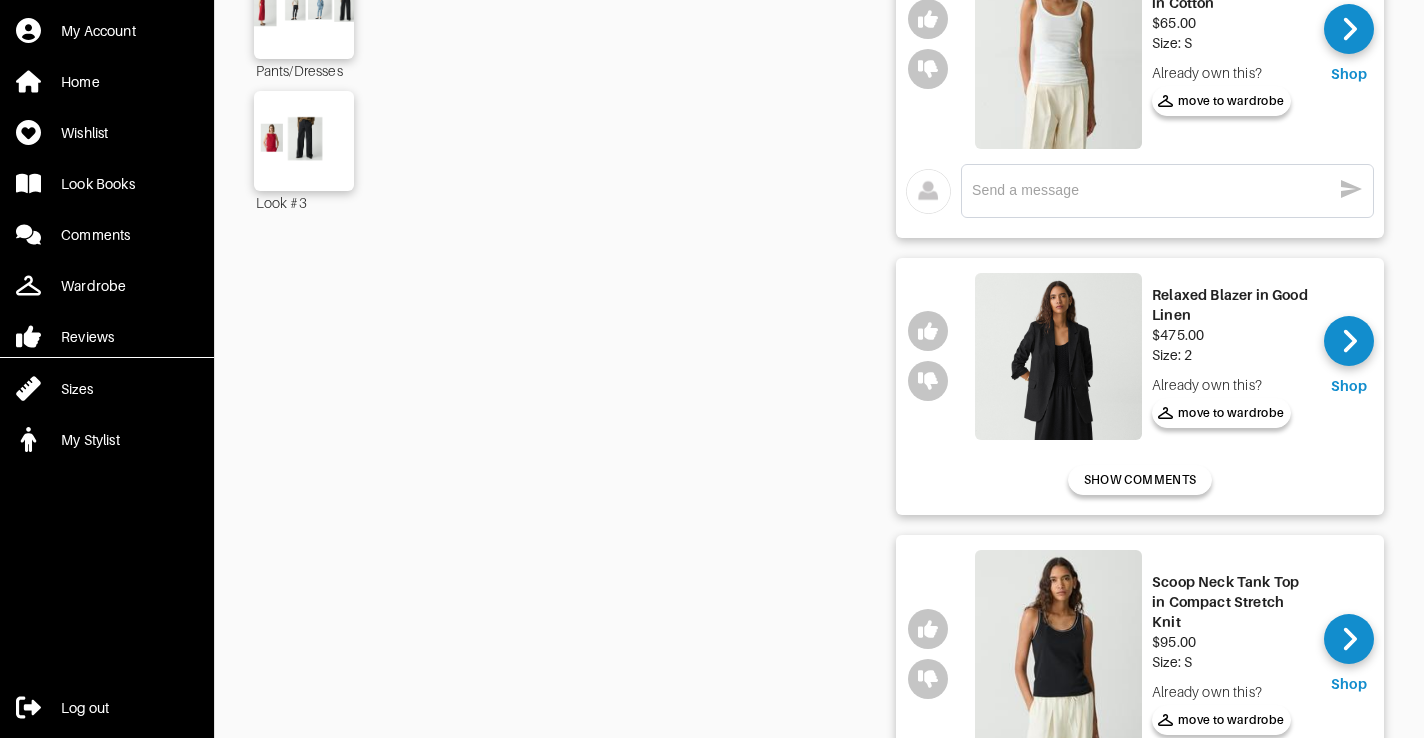 scroll, scrollTop: 520, scrollLeft: 0, axis: vertical 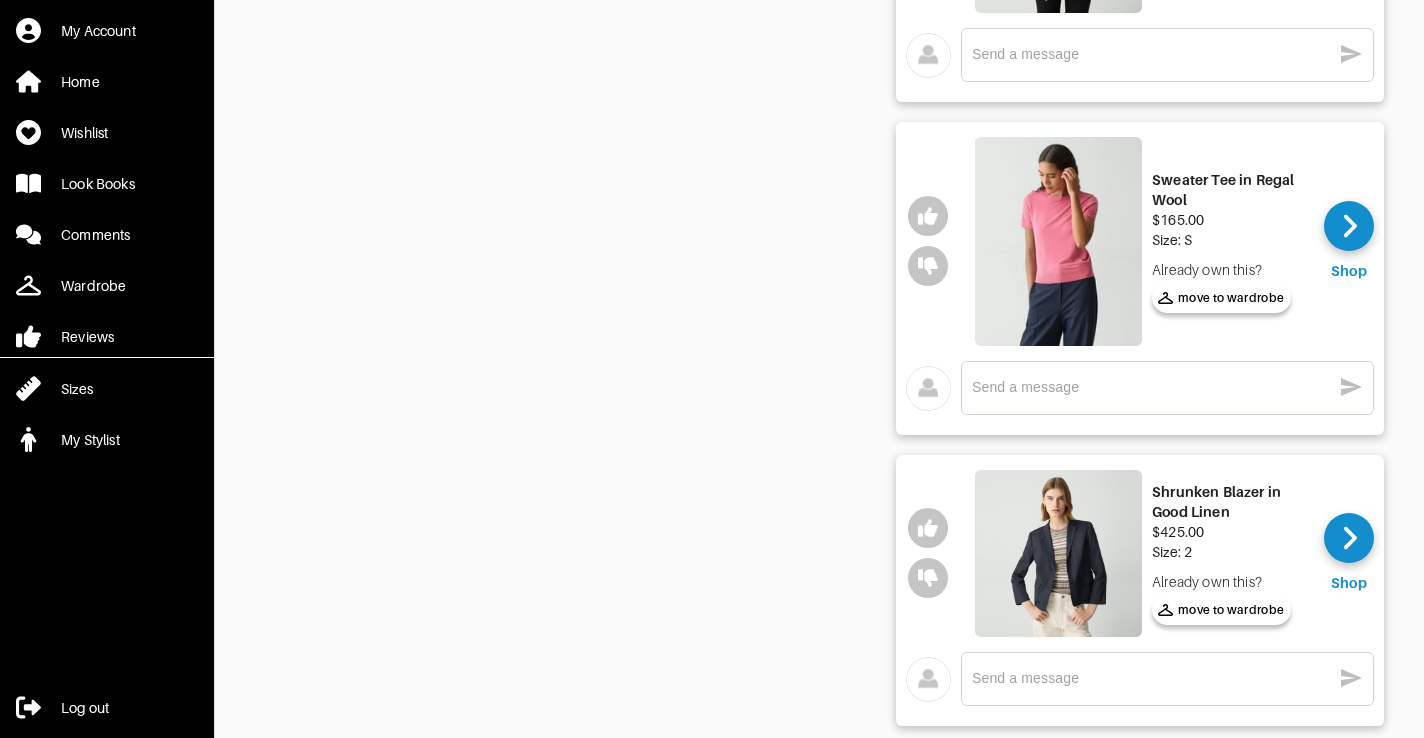 click on "x" at bounding box center [1167, 388] 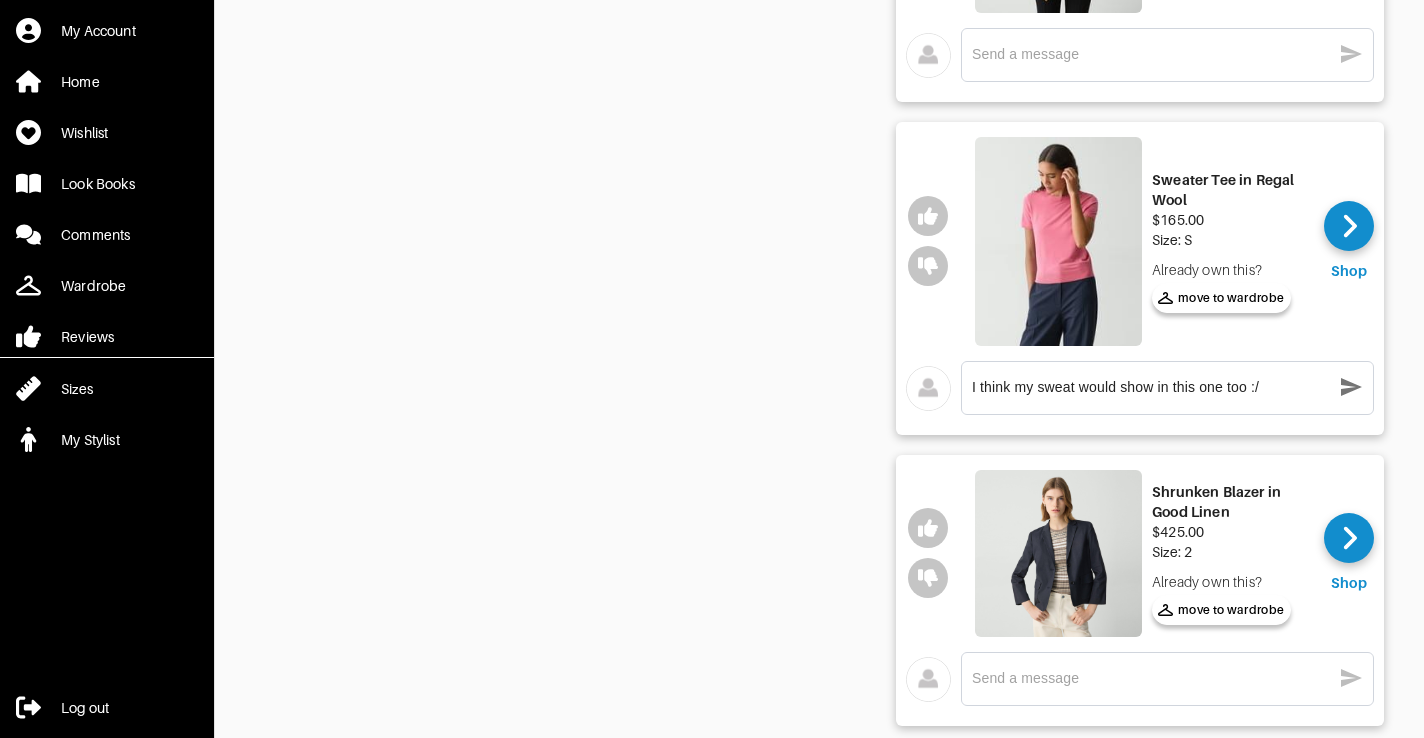 type on "I think my sweat would show in this one too :/" 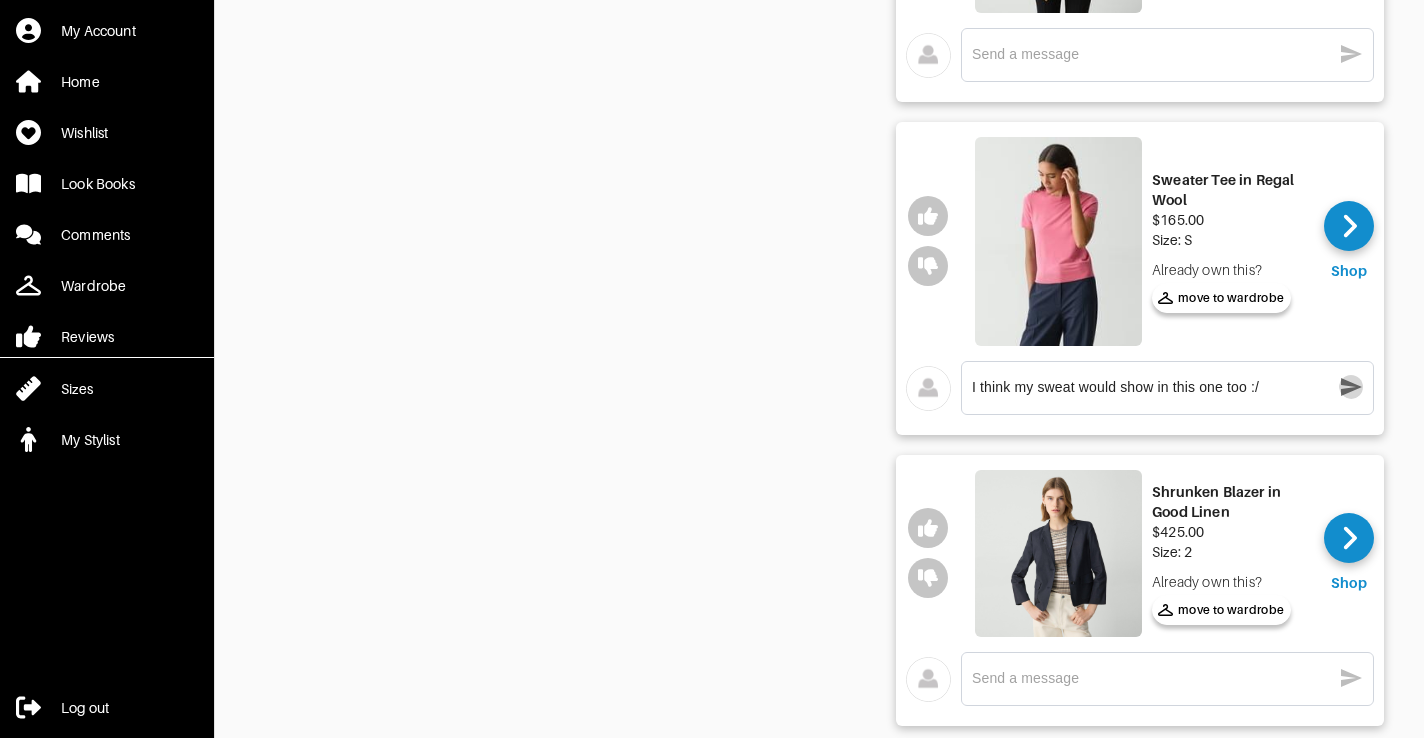 click 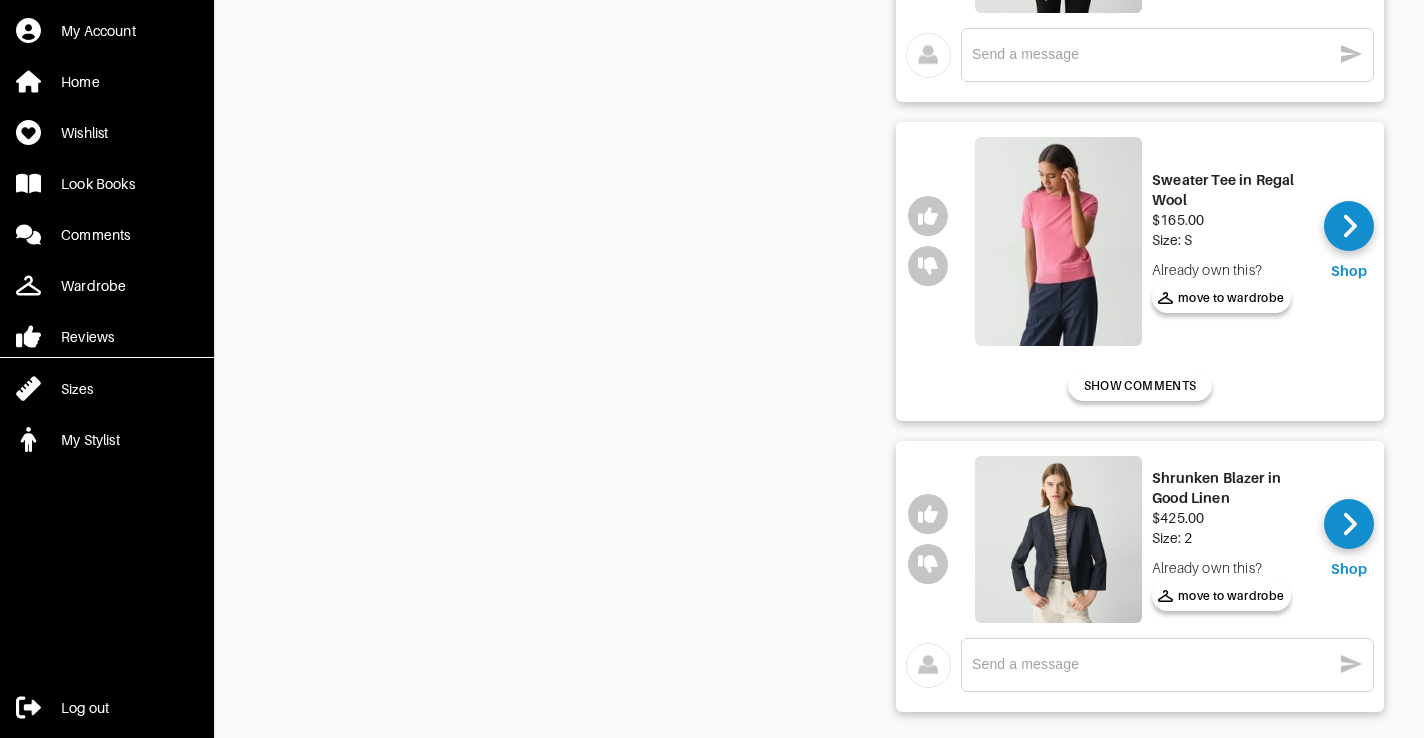 click at bounding box center (1058, 539) 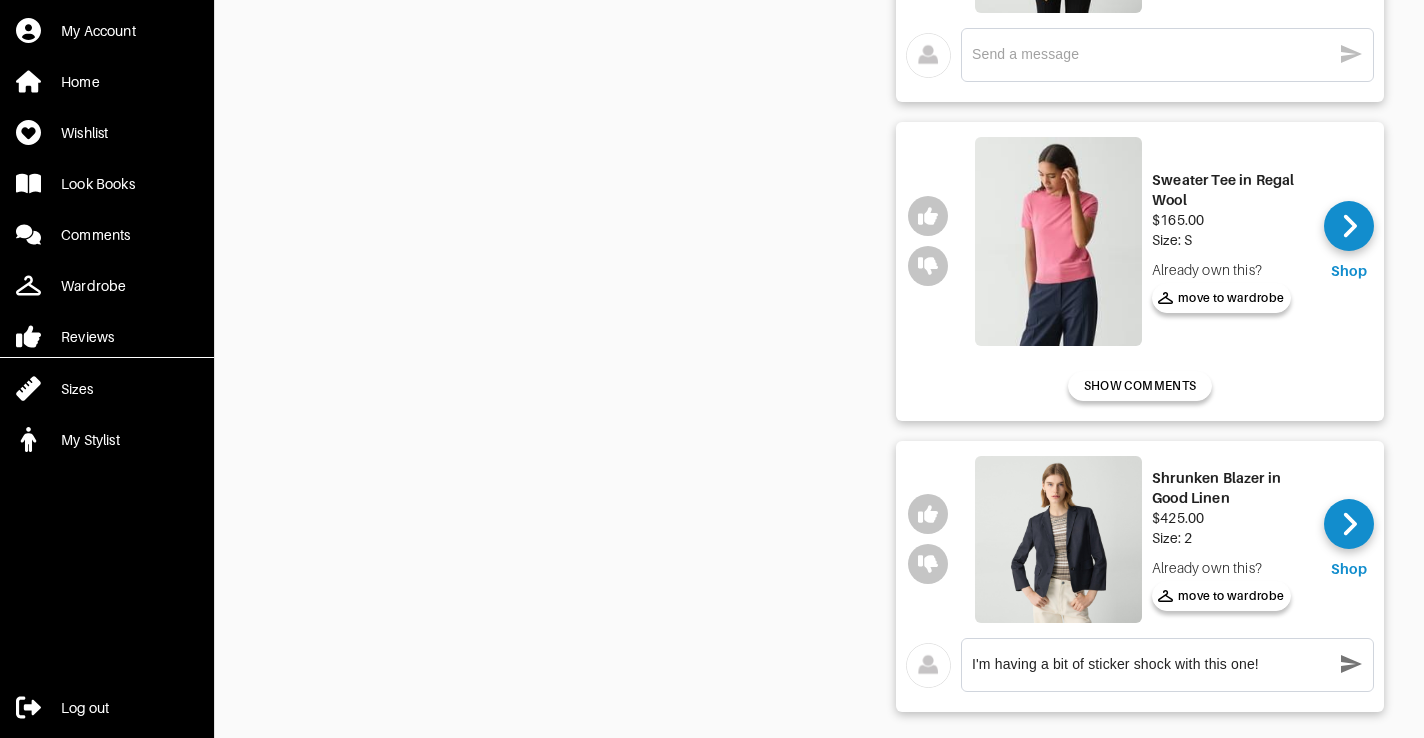 type on "I'm having a bit of sticker shock with this one!" 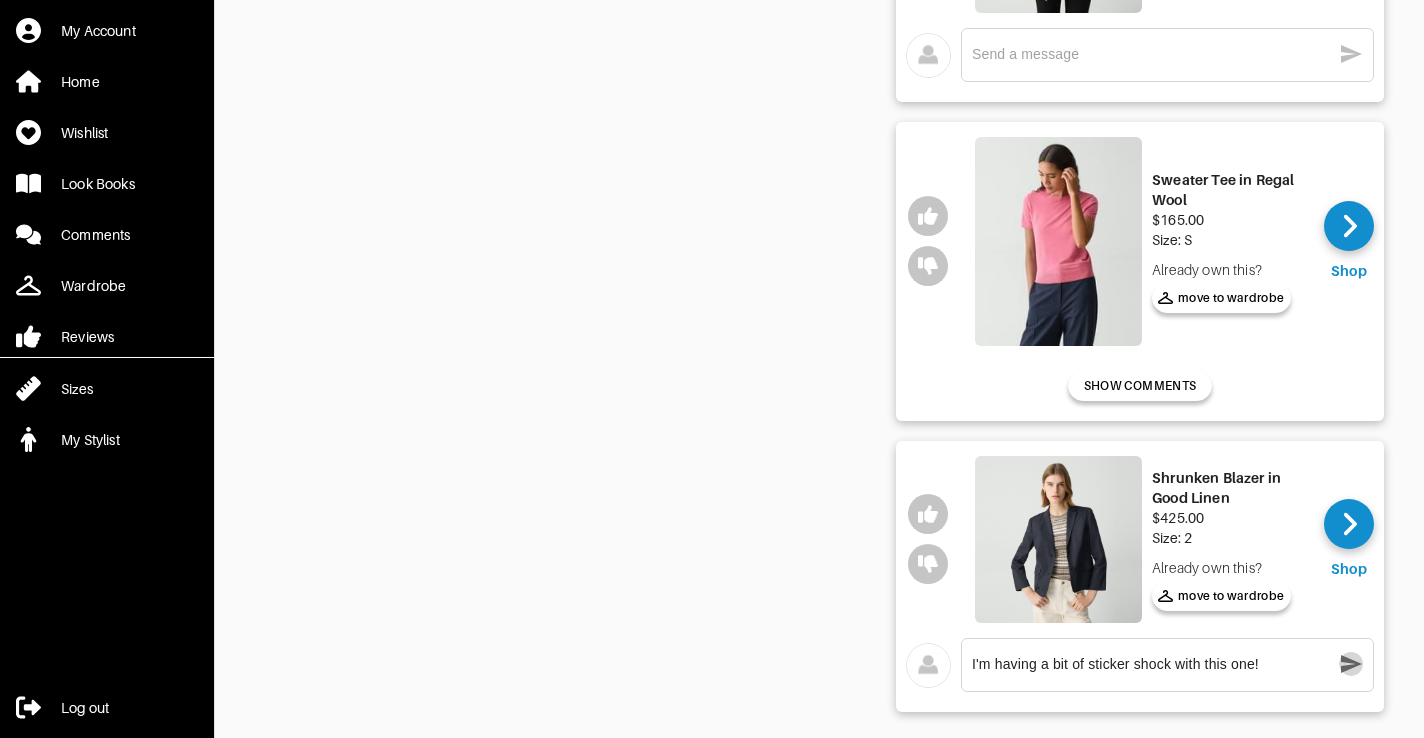 click 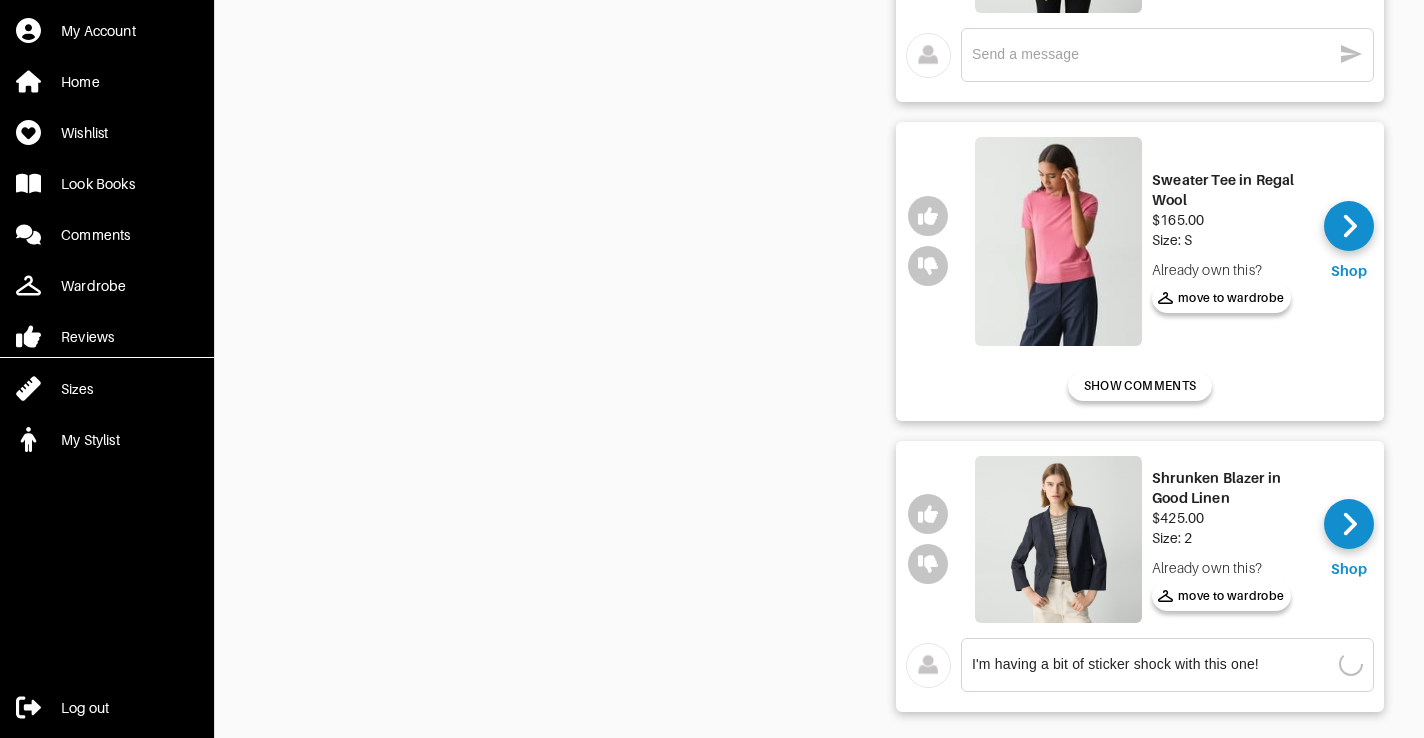 click on "Tops/Blazers" at bounding box center [625, -392] 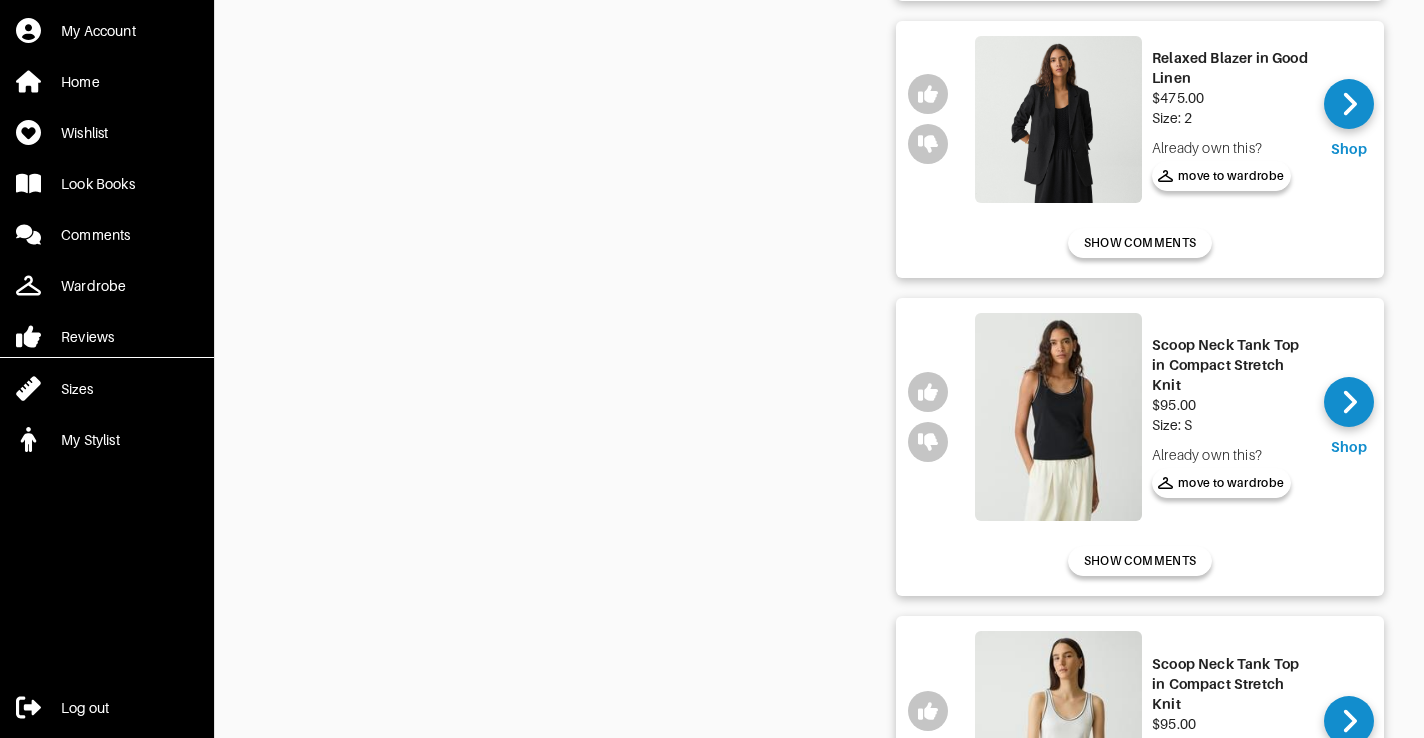 scroll, scrollTop: 822, scrollLeft: 0, axis: vertical 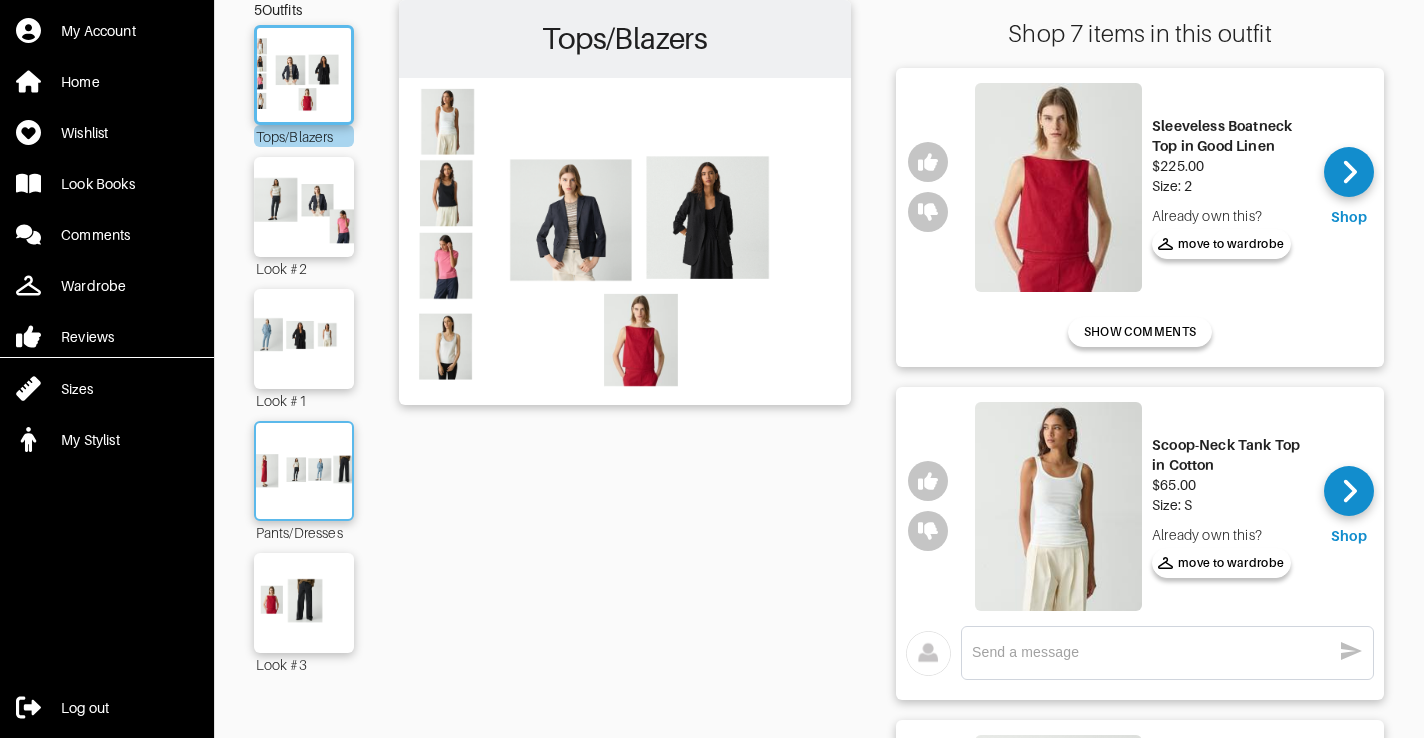 click at bounding box center (304, 471) 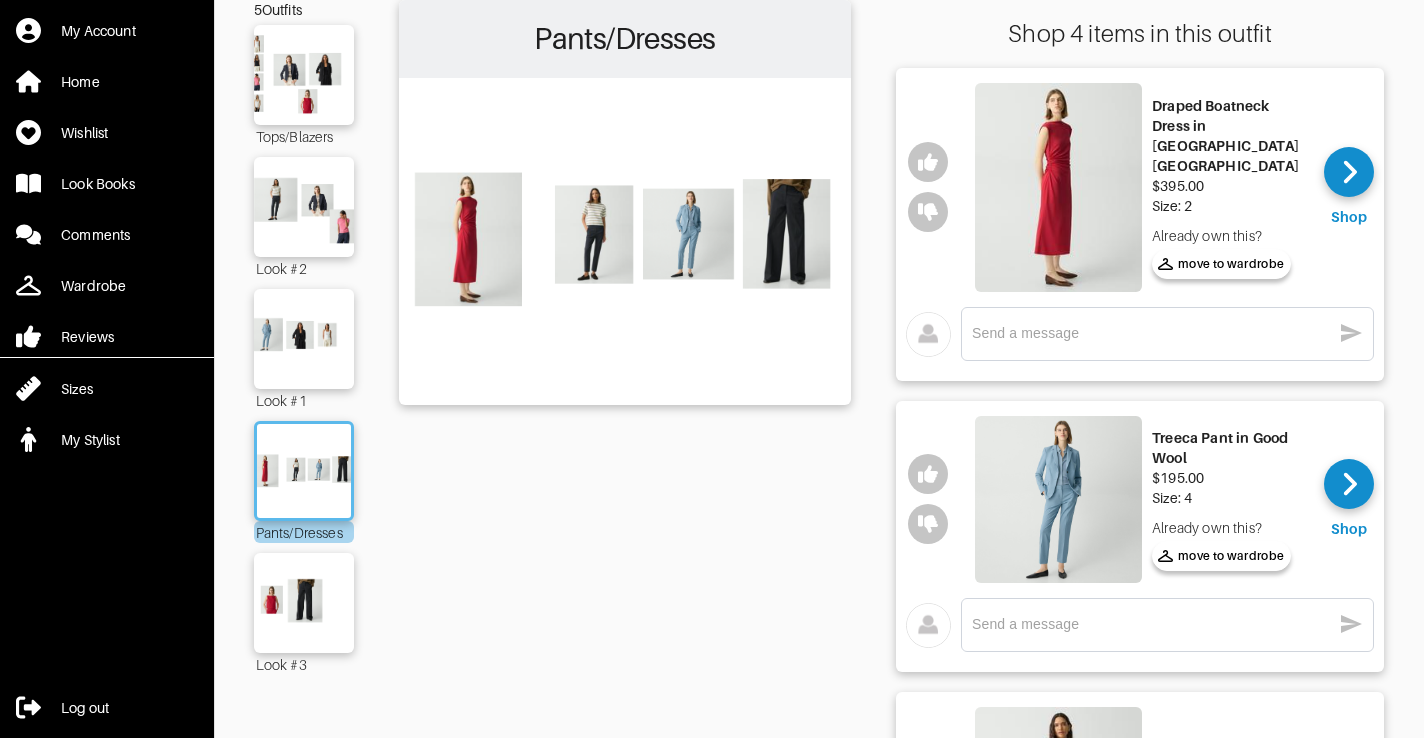 click on "My Account Home Wishlist Look Books Comments Wardrobe Reviews Sizes My Stylist Log out Shop   Sarah's   Look Book:   WorkWear - Theory (sale) 5  Outfits Tops/Blazers Look #2 Look #1 Pants/Dresses Look #3 Pants/Dresses Shop 4 items in this outfit Draped Boatneck Dress in Crepe Jersey $395.00 Size: 2 Already own this? move to wardrobe Shop Already own this? move to wardrobe x Treeca Pant in Good Wool $195.00 Size: 4 Already own this? move to wardrobe Shop Already own this? move to wardrobe x Treeca Pull-On Pant in Good Linen $245.00 Size: 4 Already own this? move to wardrobe Shop Already own this? move to wardrobe x Relaxed Pant in Cotton Chino $345.00 Size: 4 Already own this? move to wardrobe Shop Already own this? move to wardrobe x" at bounding box center [712, 615] 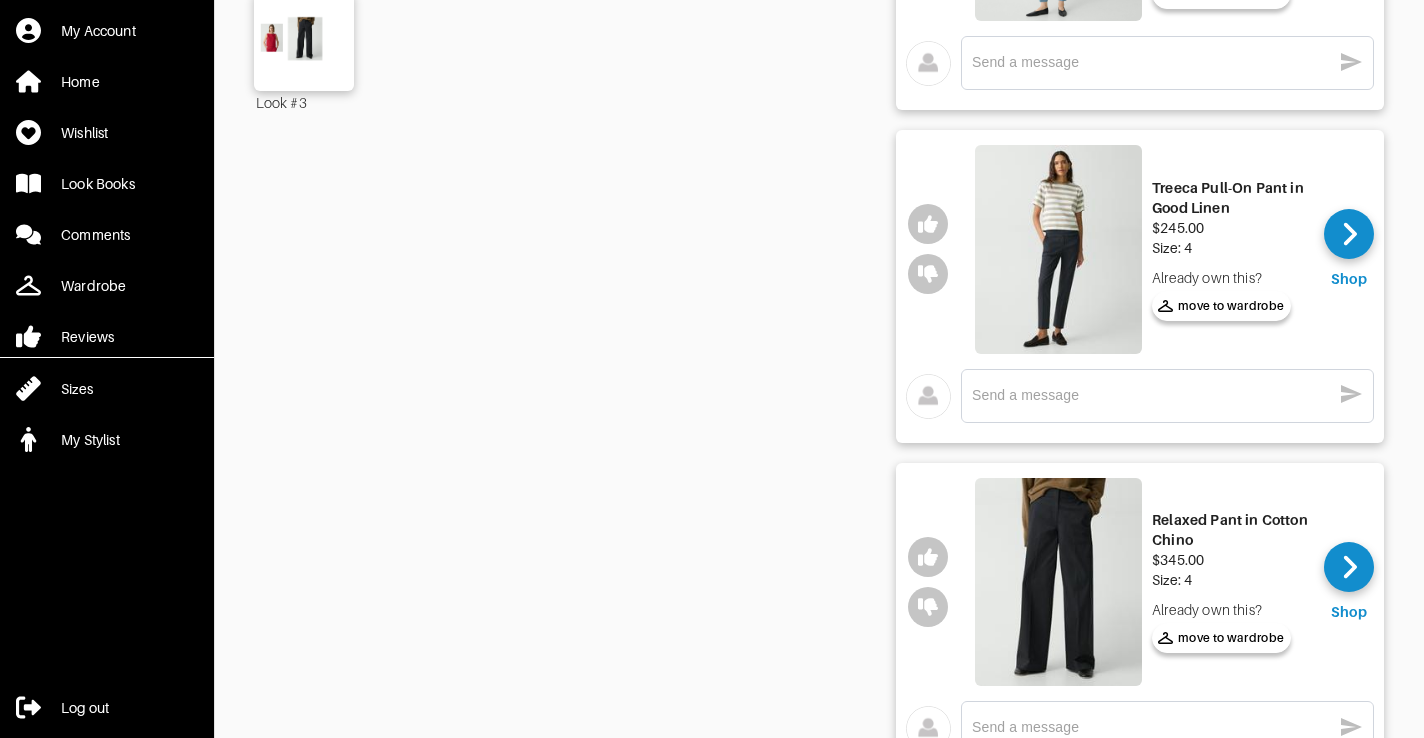 scroll, scrollTop: 776, scrollLeft: 0, axis: vertical 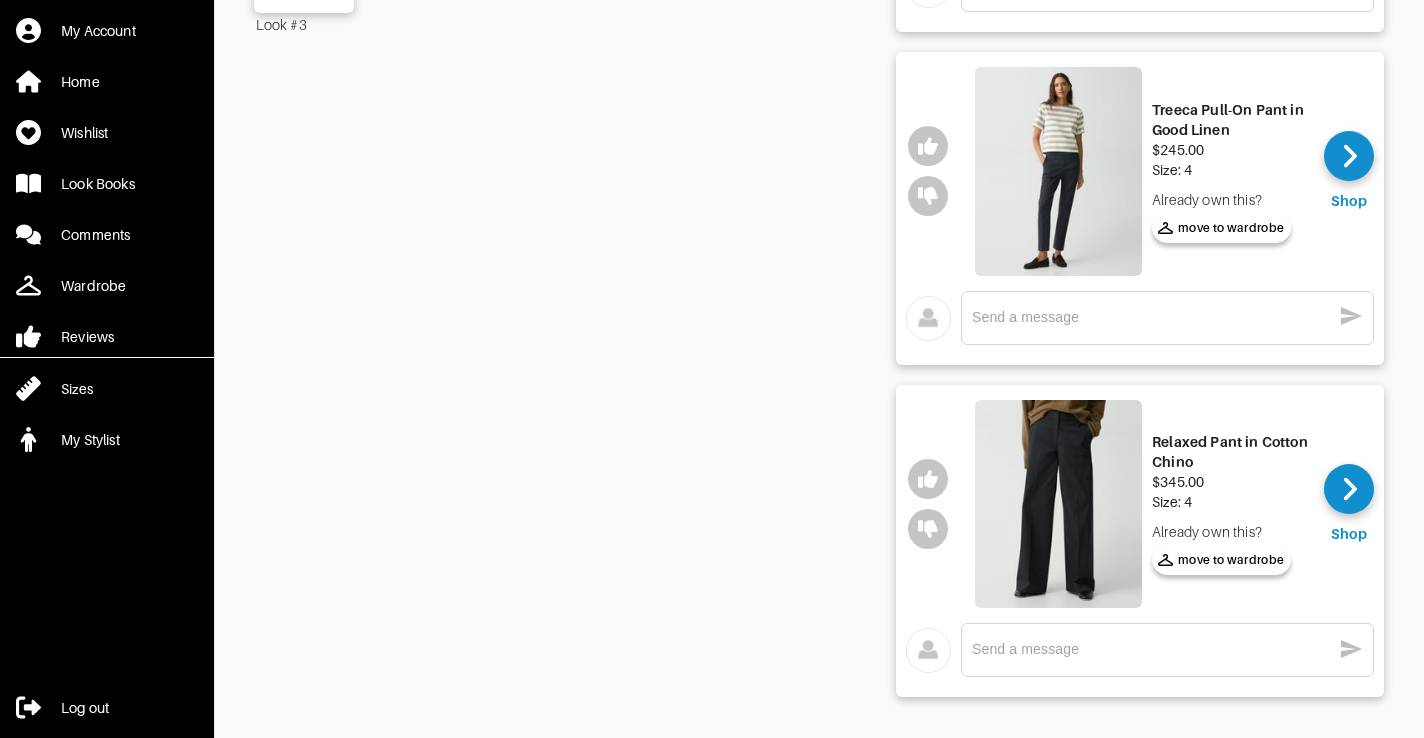 click at bounding box center (1058, 504) 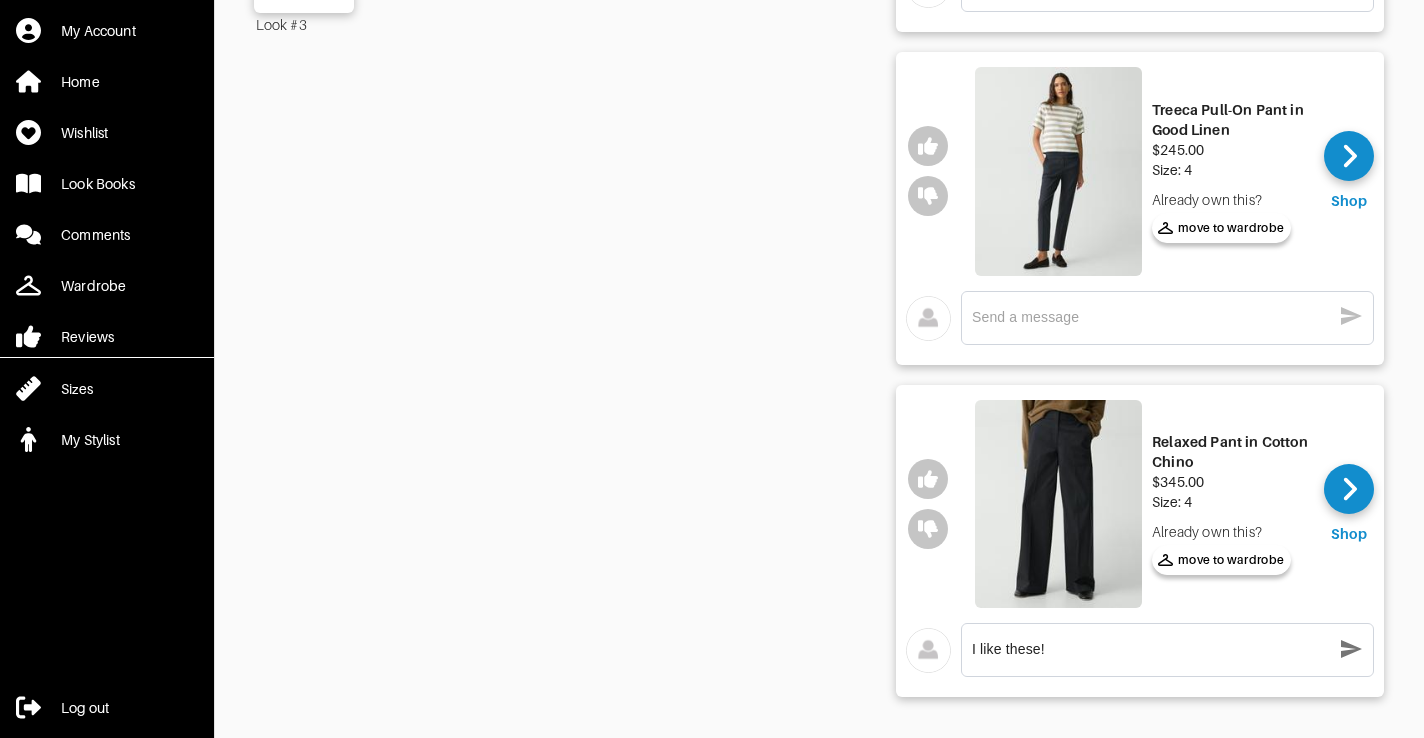type on "I like these!" 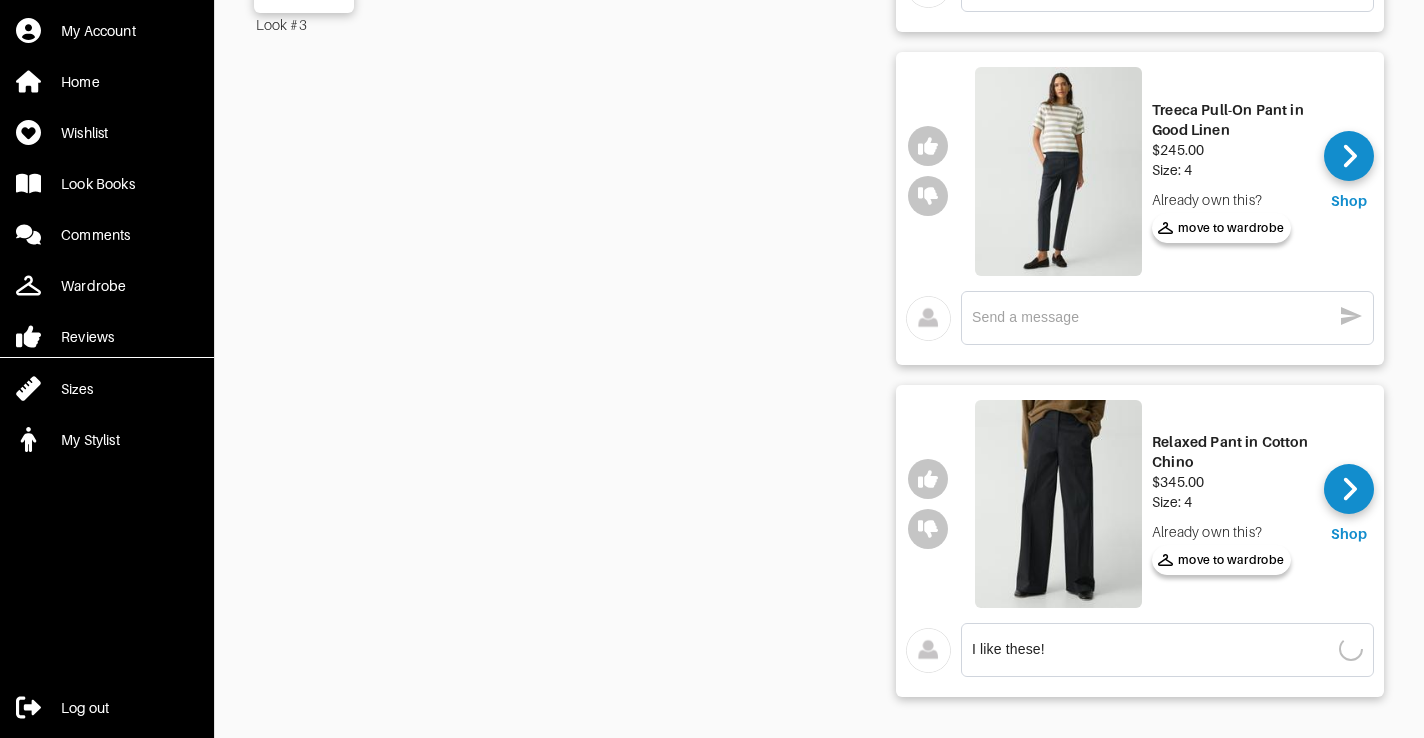 scroll, scrollTop: 771, scrollLeft: 0, axis: vertical 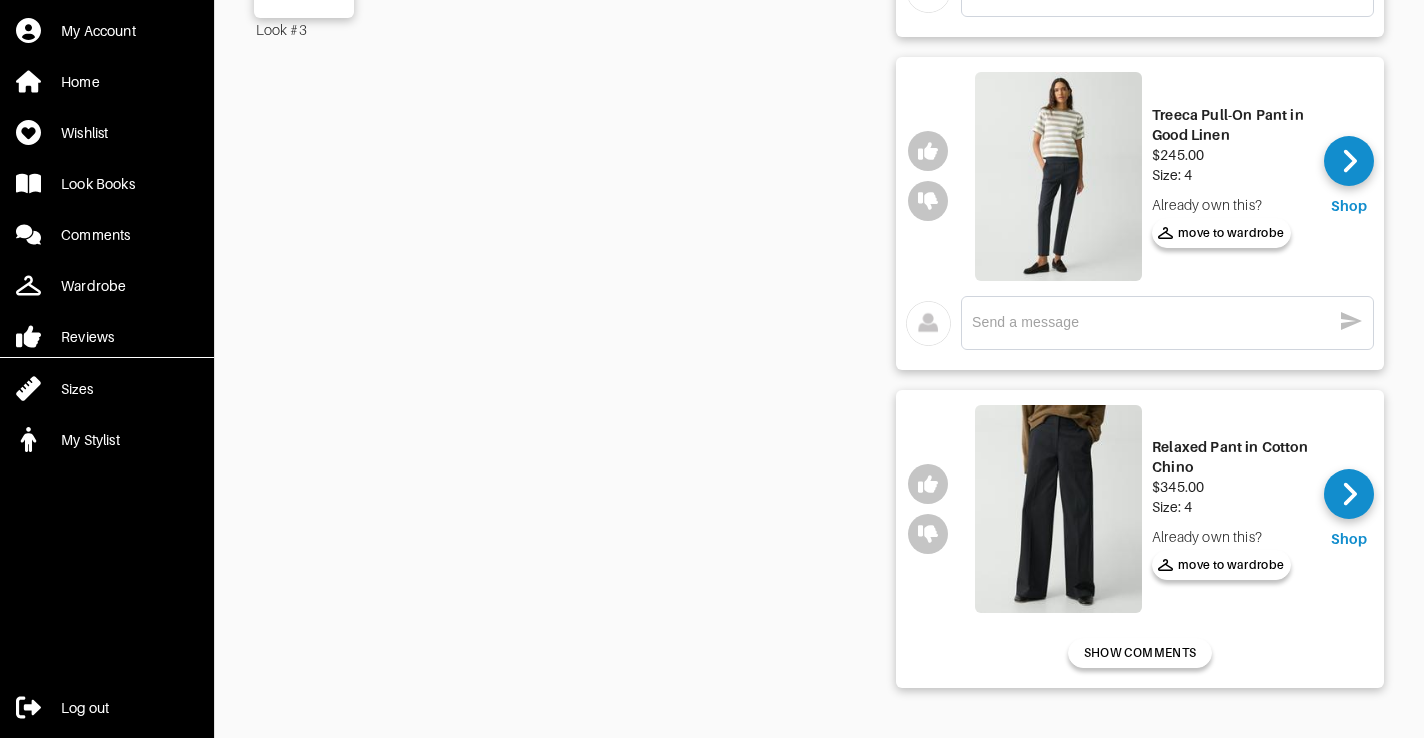 click at bounding box center [1058, 176] 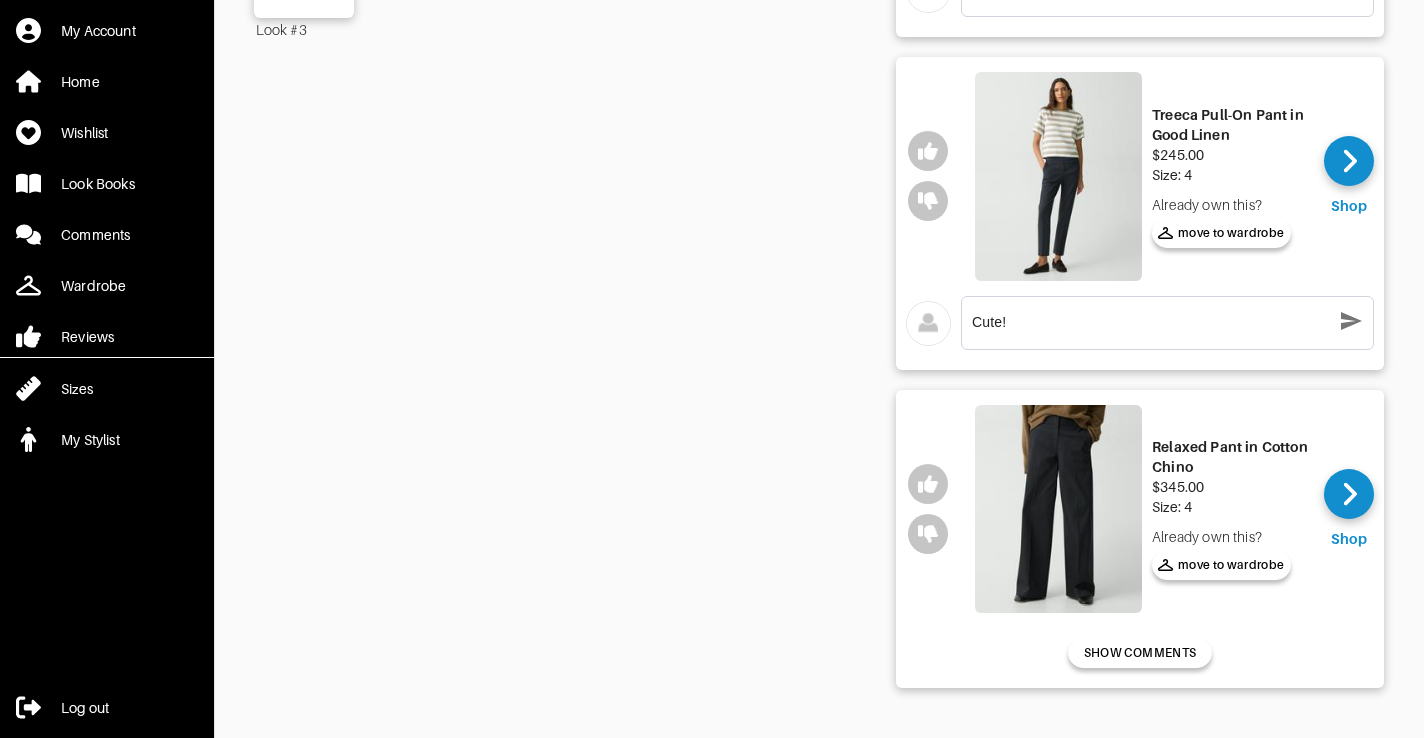 type on "Cute!" 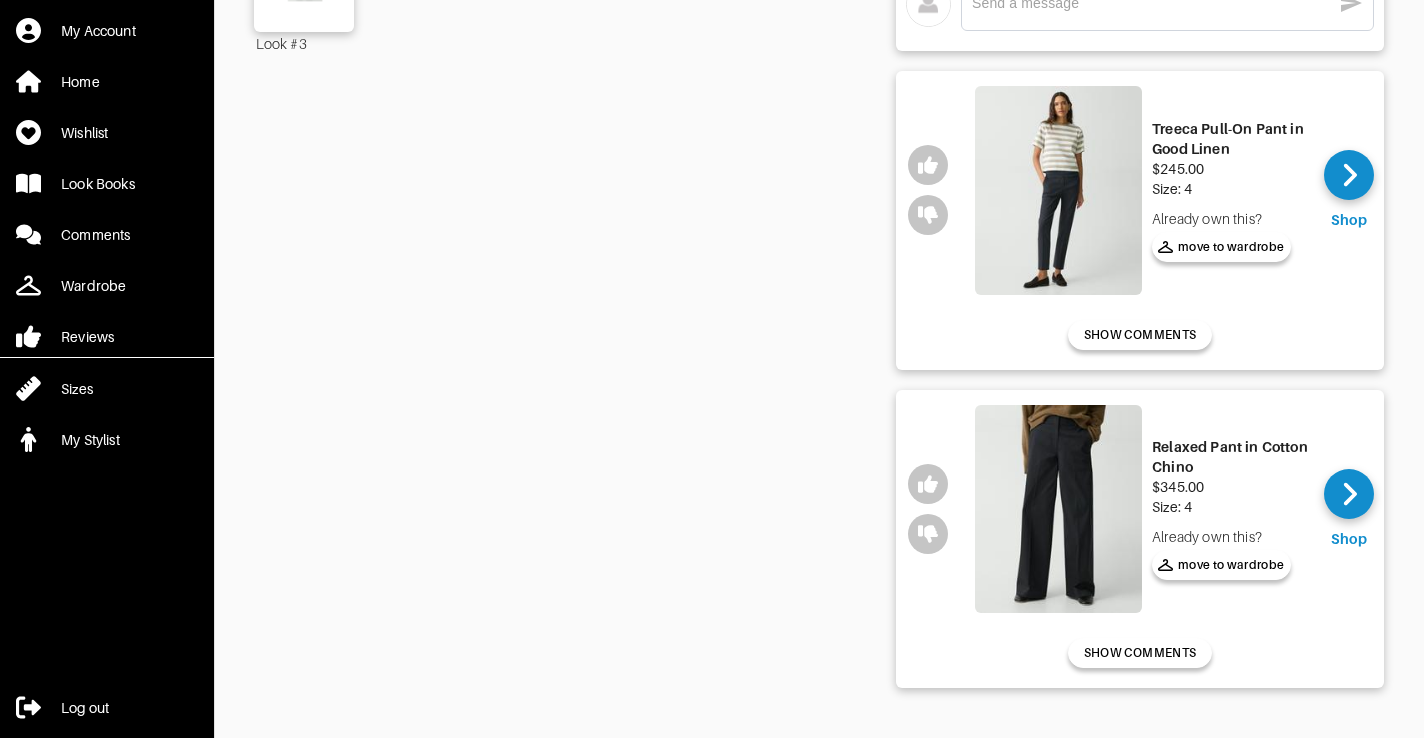 click on "My Account Home Wishlist Look Books Comments Wardrobe Reviews Sizes My Stylist Log out Shop   Sarah's   Look Book:   WorkWear - Theory (sale) 5  Outfits Tops/Blazers Look #2 Look #1 Pants/Dresses Look #3 Pants/Dresses Shop 4 items in this outfit Draped Boatneck Dress in Crepe Jersey $395.00 Size: 2 Already own this? move to wardrobe Shop Already own this? move to wardrobe x Treeca Pant in Good Wool $195.00 Size: 4 Already own this? move to wardrobe Shop Already own this? move to wardrobe x Treeca Pull-On Pant in Good Linen $245.00 Size: 4 Already own this? move to wardrobe Shop Already own this? move to wardrobe SHOW COMMENTS Relaxed Pant in Cotton Chino $345.00 Size: 4 Already own this? move to wardrobe Shop Already own this? move to wardrobe SHOW COMMENTS" at bounding box center (712, -20) 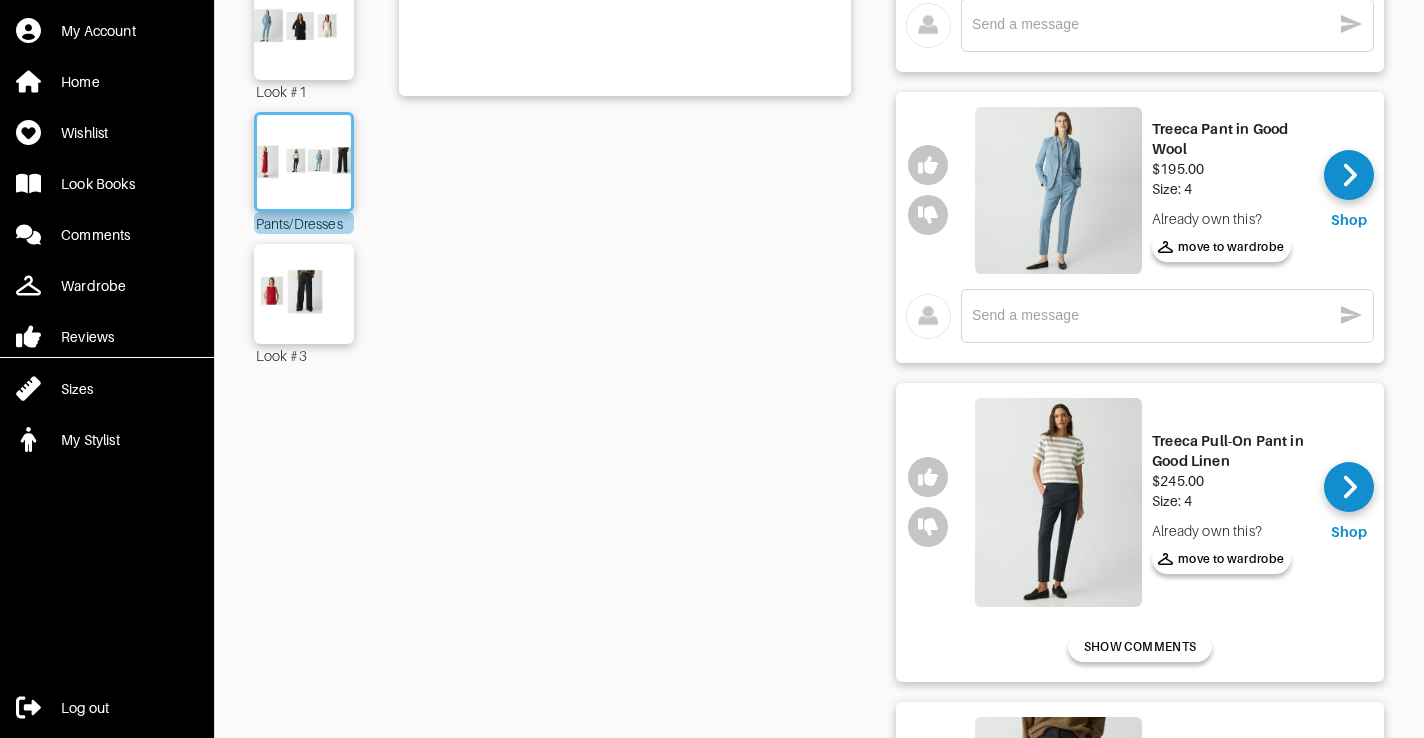 scroll, scrollTop: 357, scrollLeft: 0, axis: vertical 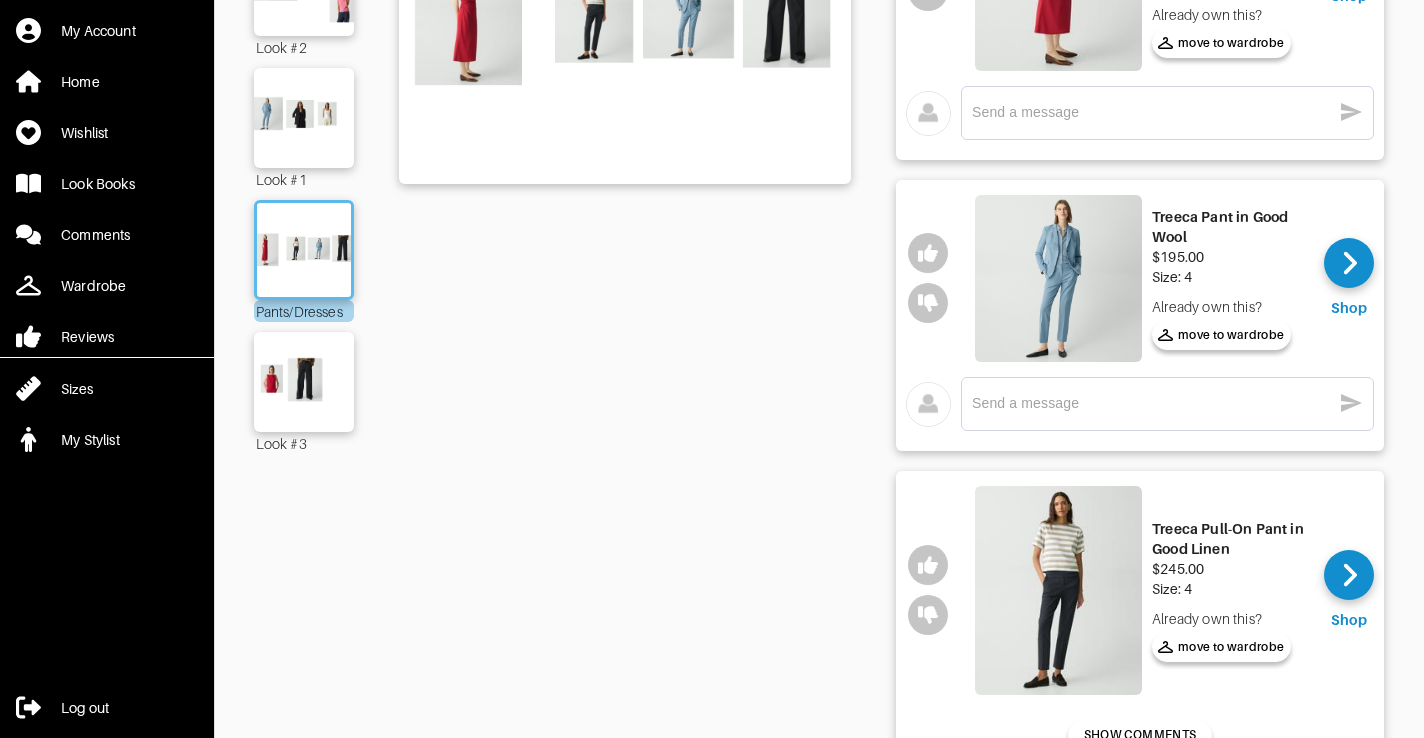 click at bounding box center [1058, 278] 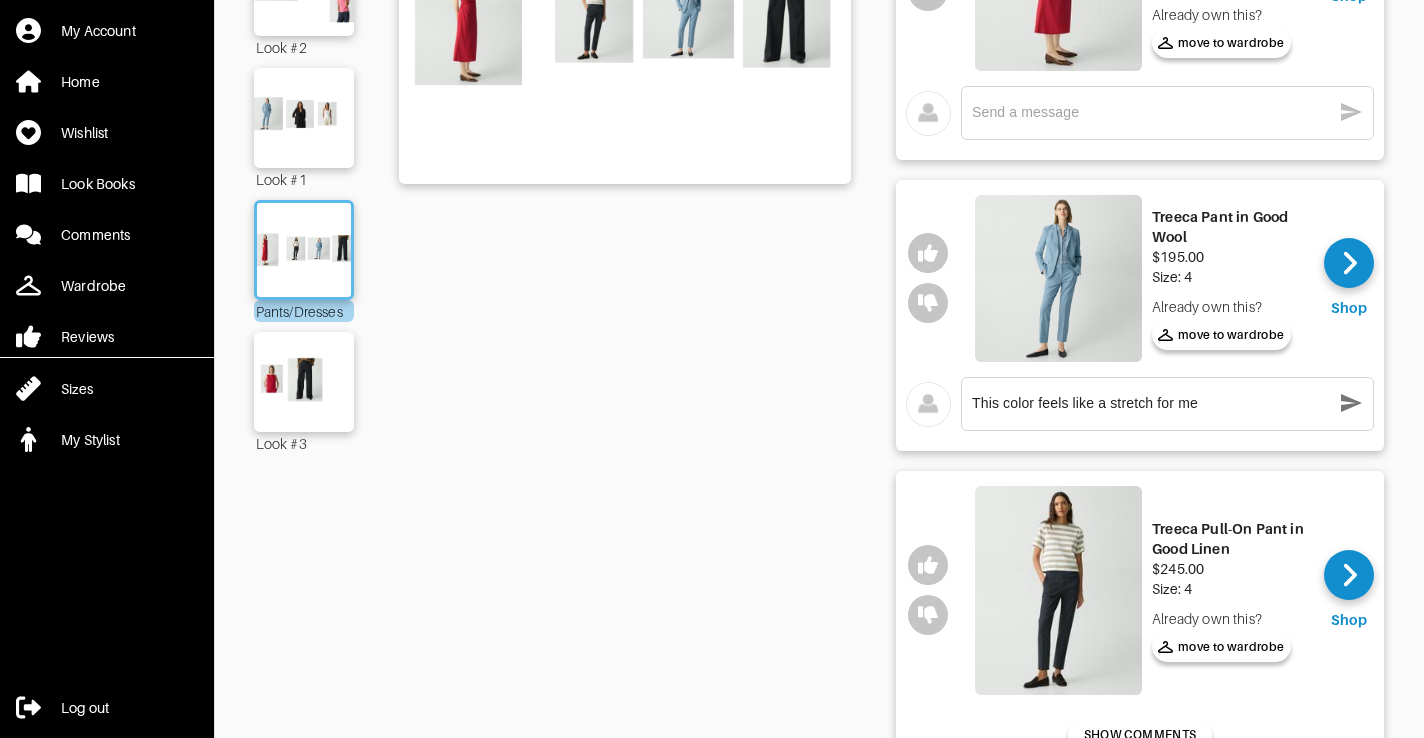 type on "This color feels like a stretch for me" 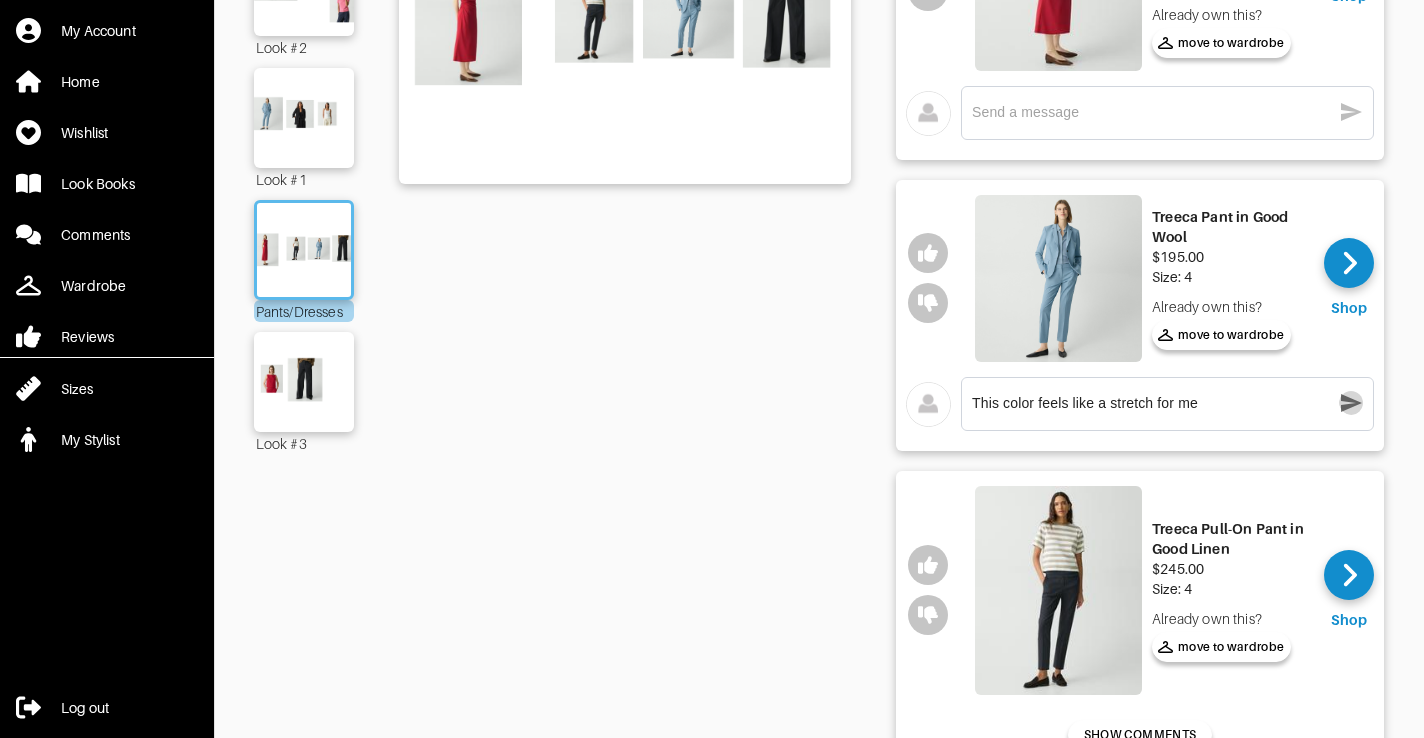 click 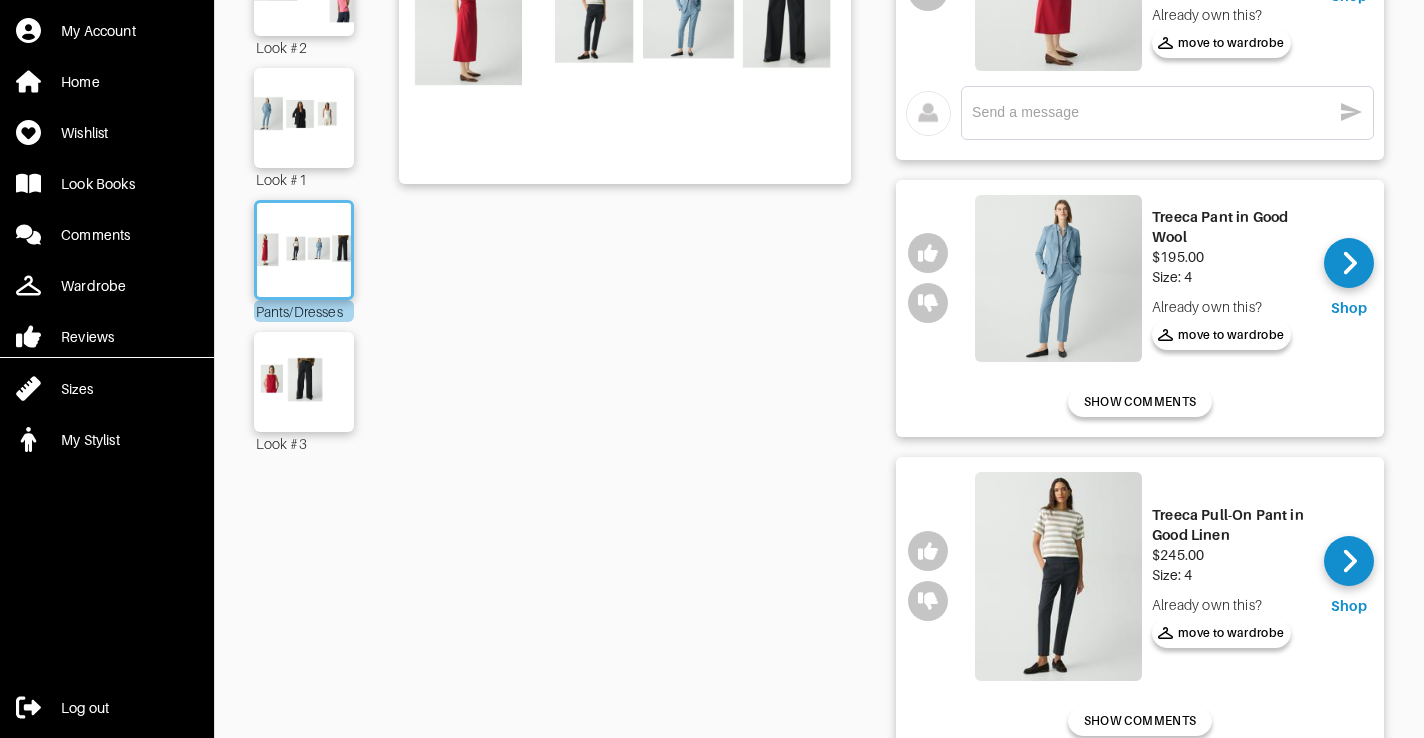click on "x" at bounding box center (1140, 118) 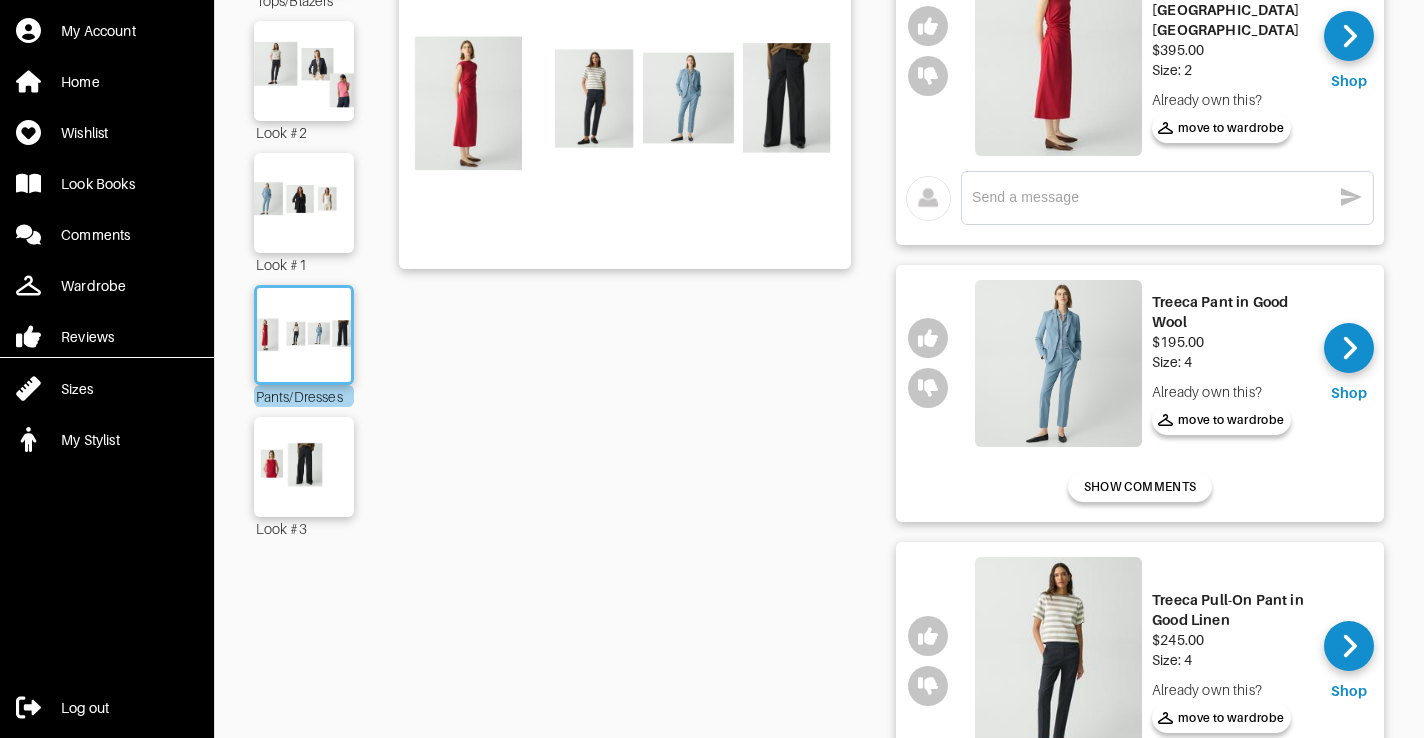 scroll, scrollTop: 237, scrollLeft: 0, axis: vertical 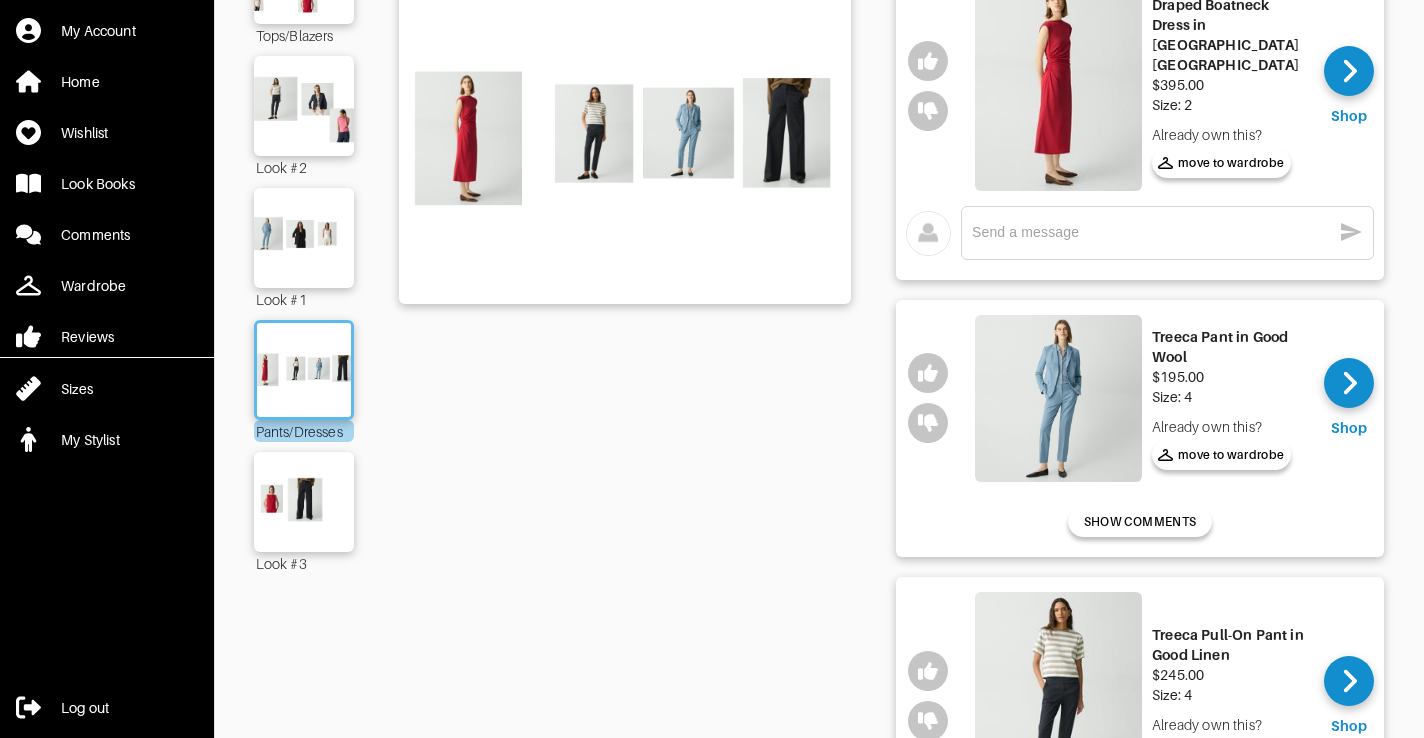 click at bounding box center [1058, 86] 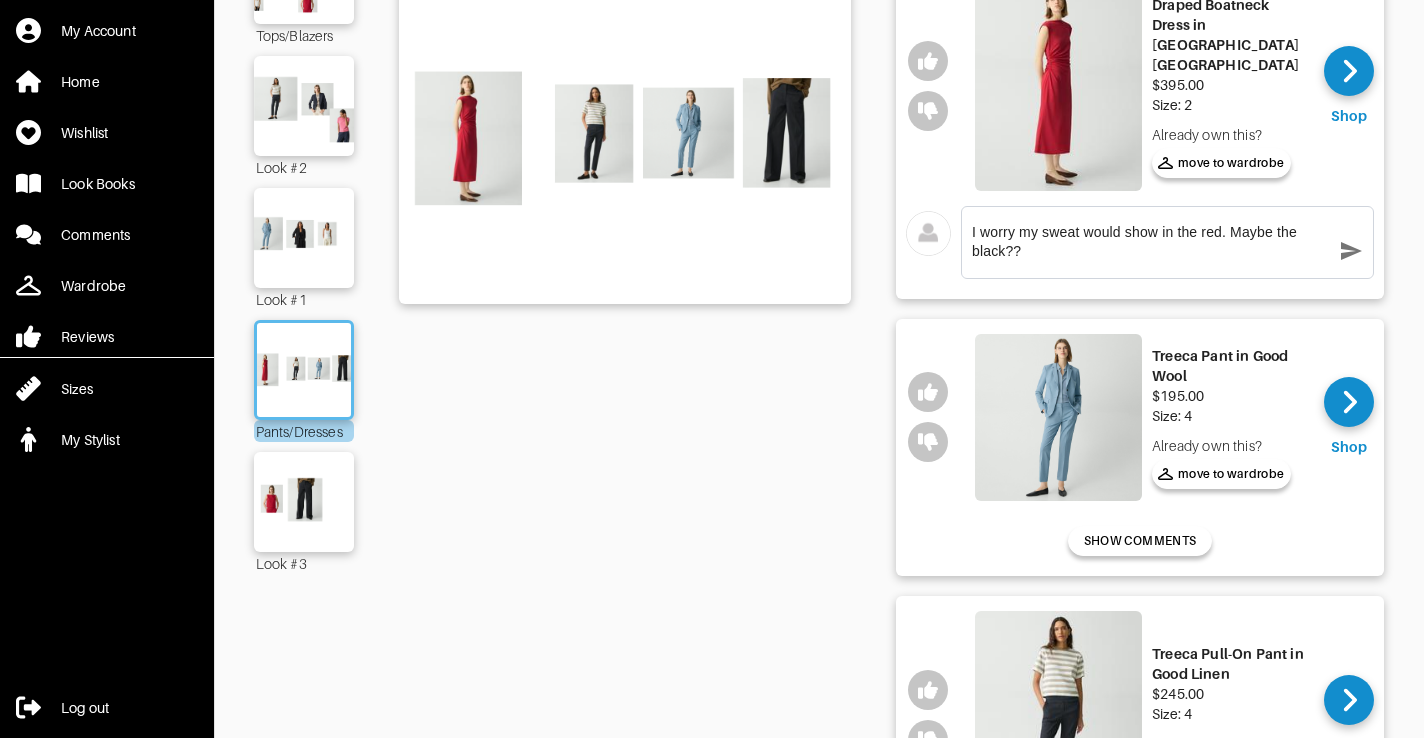 type on "I worry my sweat would show in the red. Maybe the black??" 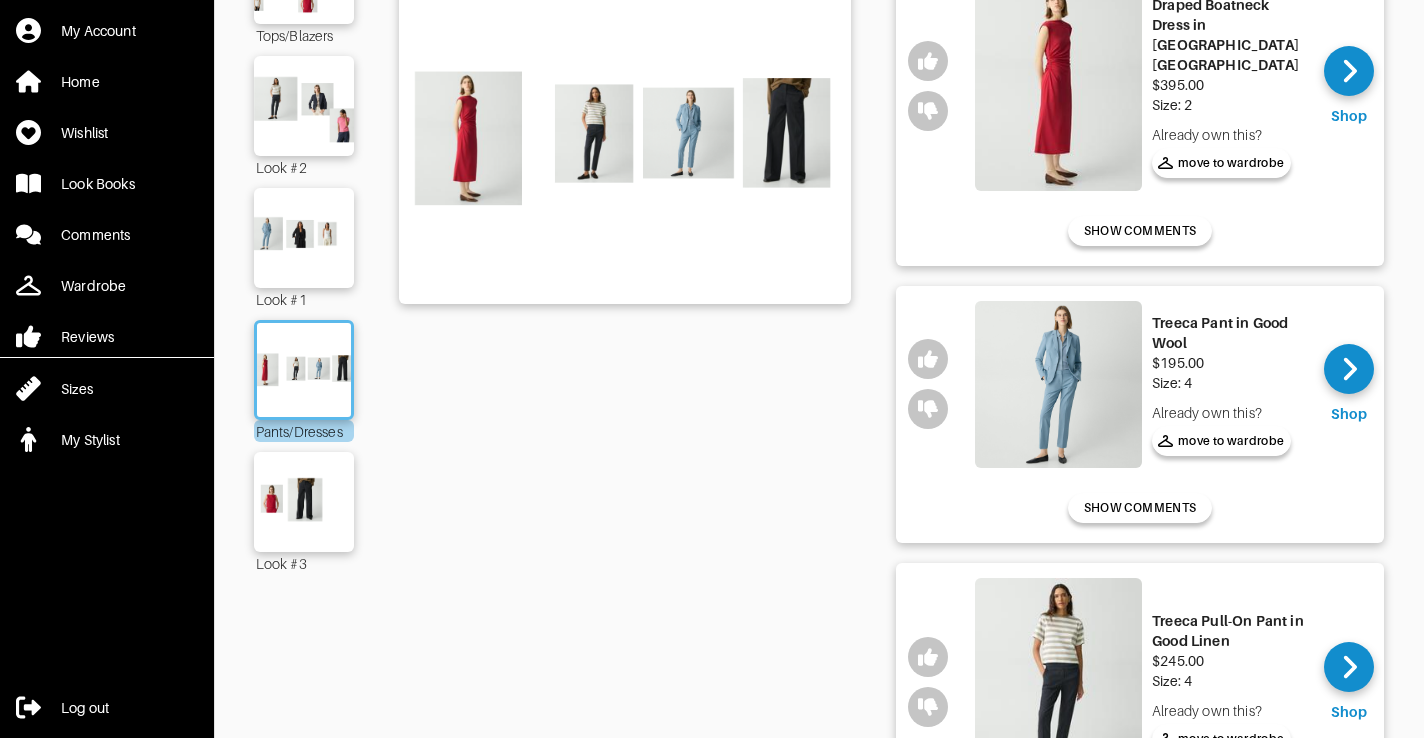 click on "My Account Home Wishlist Look Books Comments Wardrobe Reviews Sizes My Stylist Log out Shop   Sarah's   Look Book:   WorkWear - Theory (sale) 5  Outfits Tops/Blazers Look #2 Look #1 Pants/Dresses Look #3 Pants/Dresses Shop 4 items in this outfit Draped Boatneck Dress in Crepe Jersey $395.00 Size: 2 Already own this? move to wardrobe Shop Already own this? move to wardrobe SHOW COMMENTS Treeca Pant in Good Wool $195.00 Size: 4 Already own this? move to wardrobe Shop Already own this? move to wardrobe SHOW COMMENTS Treeca Pull-On Pant in Good Linen $245.00 Size: 4 Already own this? move to wardrobe Shop Already own this? move to wardrobe SHOW COMMENTS Relaxed Pant in Cotton Chino $345.00 Size: 4 Already own this? move to wardrobe Shop Already own this? move to wardrobe SHOW COMMENTS" at bounding box center [712, 486] 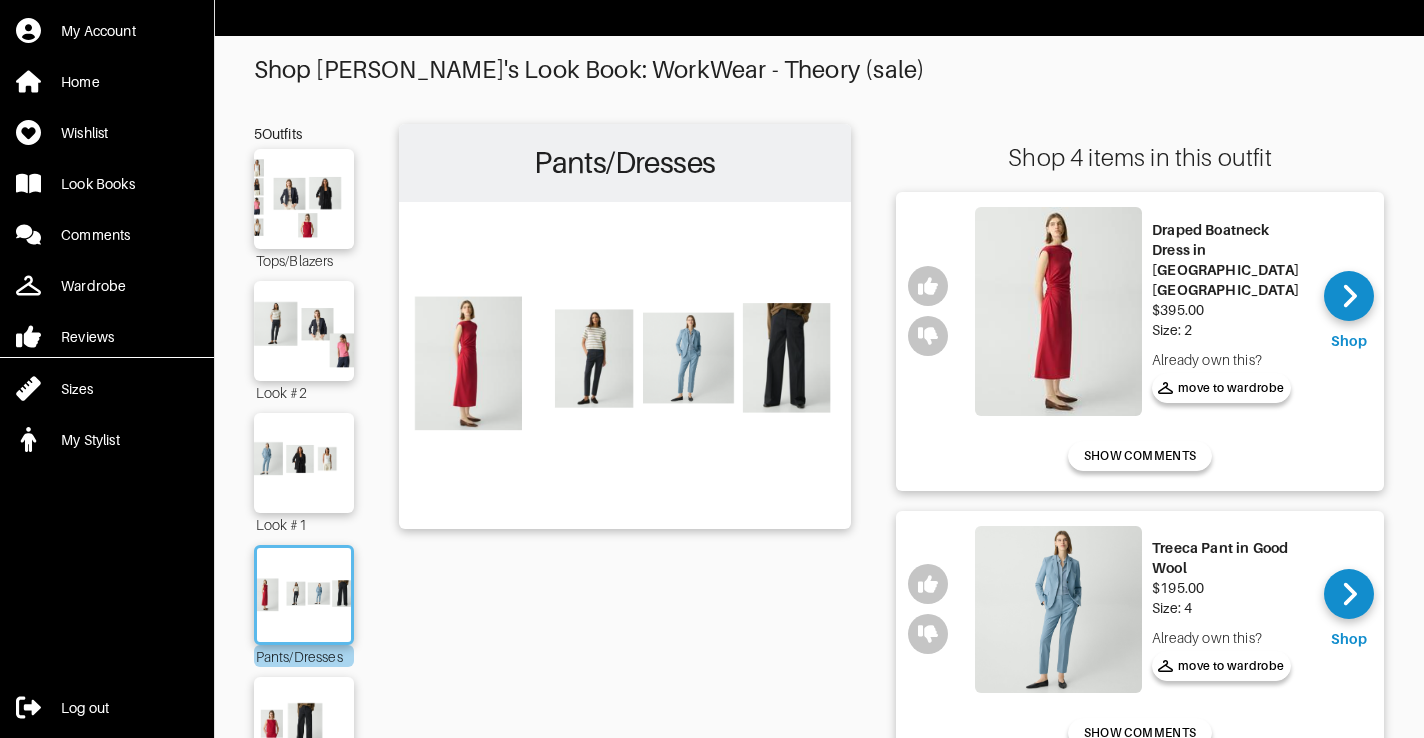 scroll, scrollTop: 0, scrollLeft: 0, axis: both 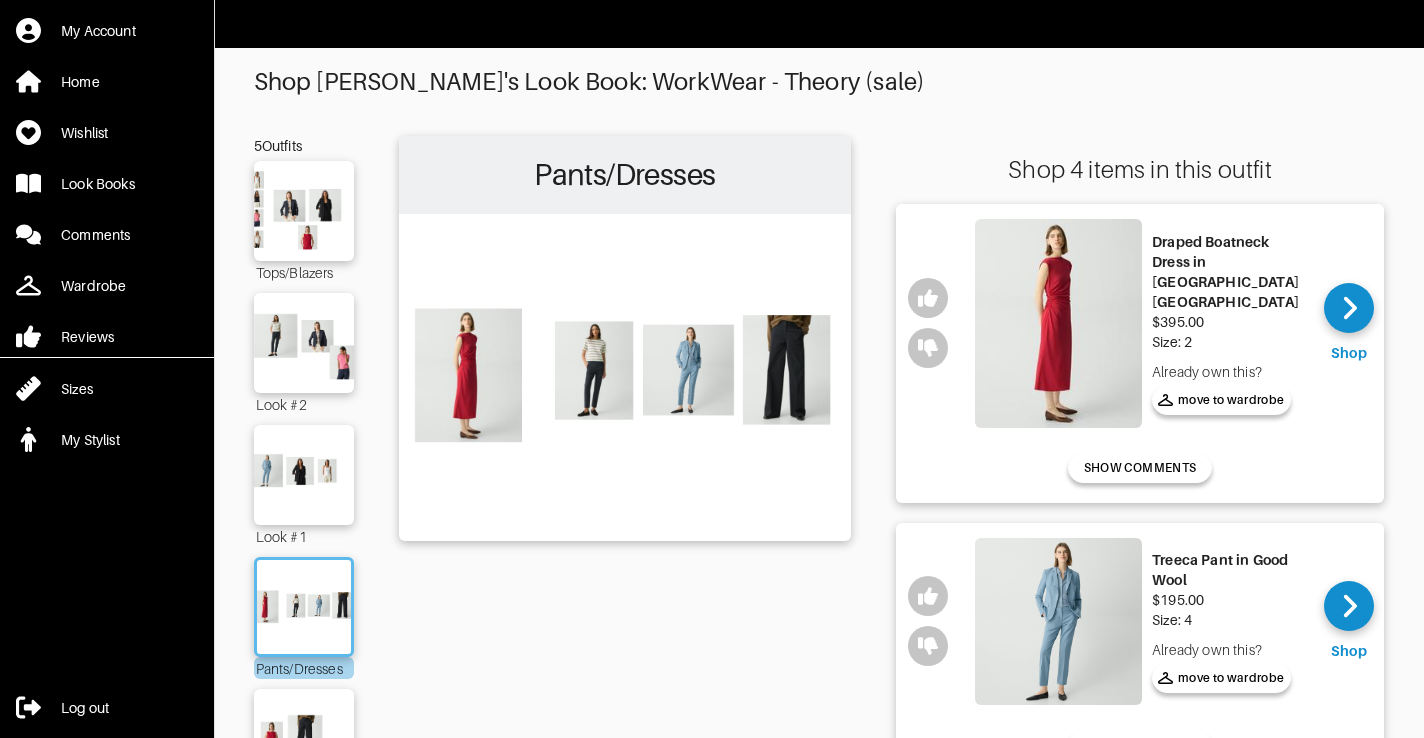 click on "Pants/Dresses" at bounding box center (625, 791) 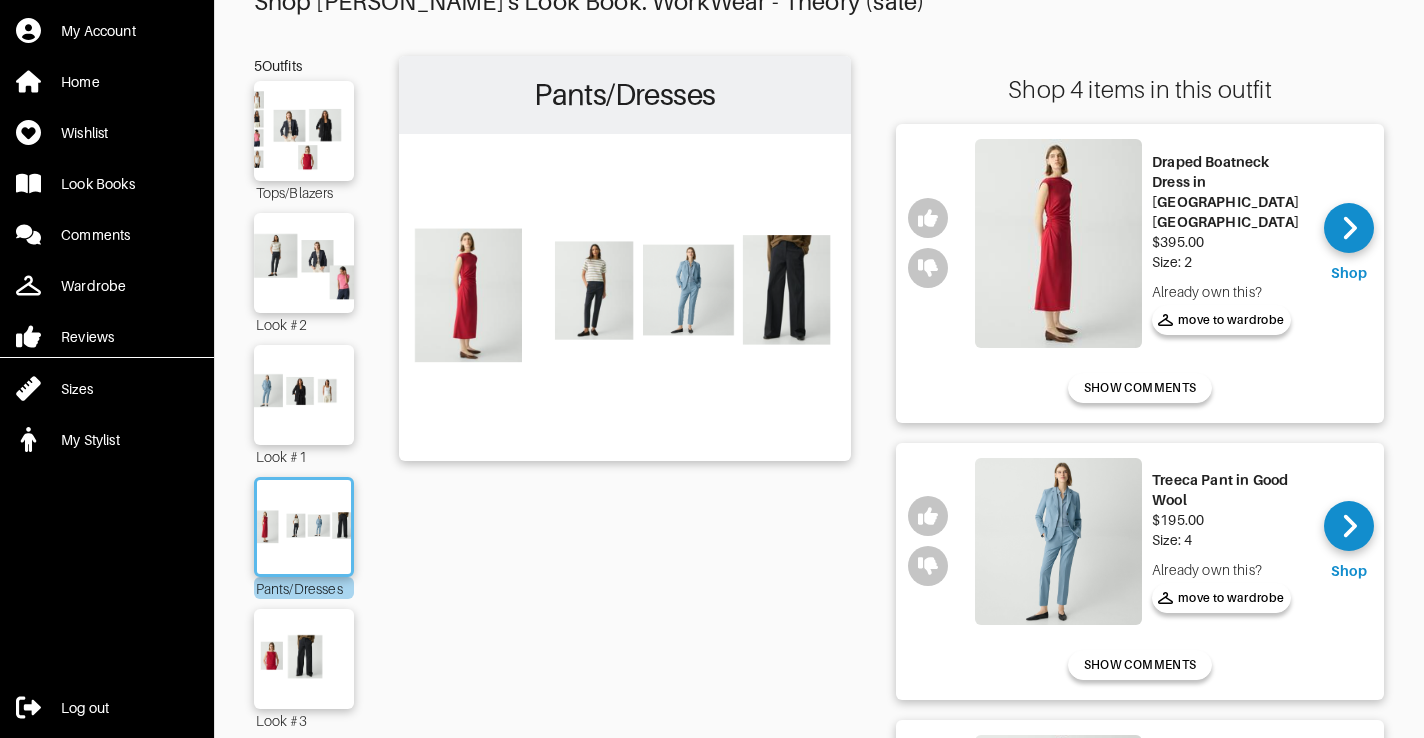 scroll, scrollTop: 120, scrollLeft: 0, axis: vertical 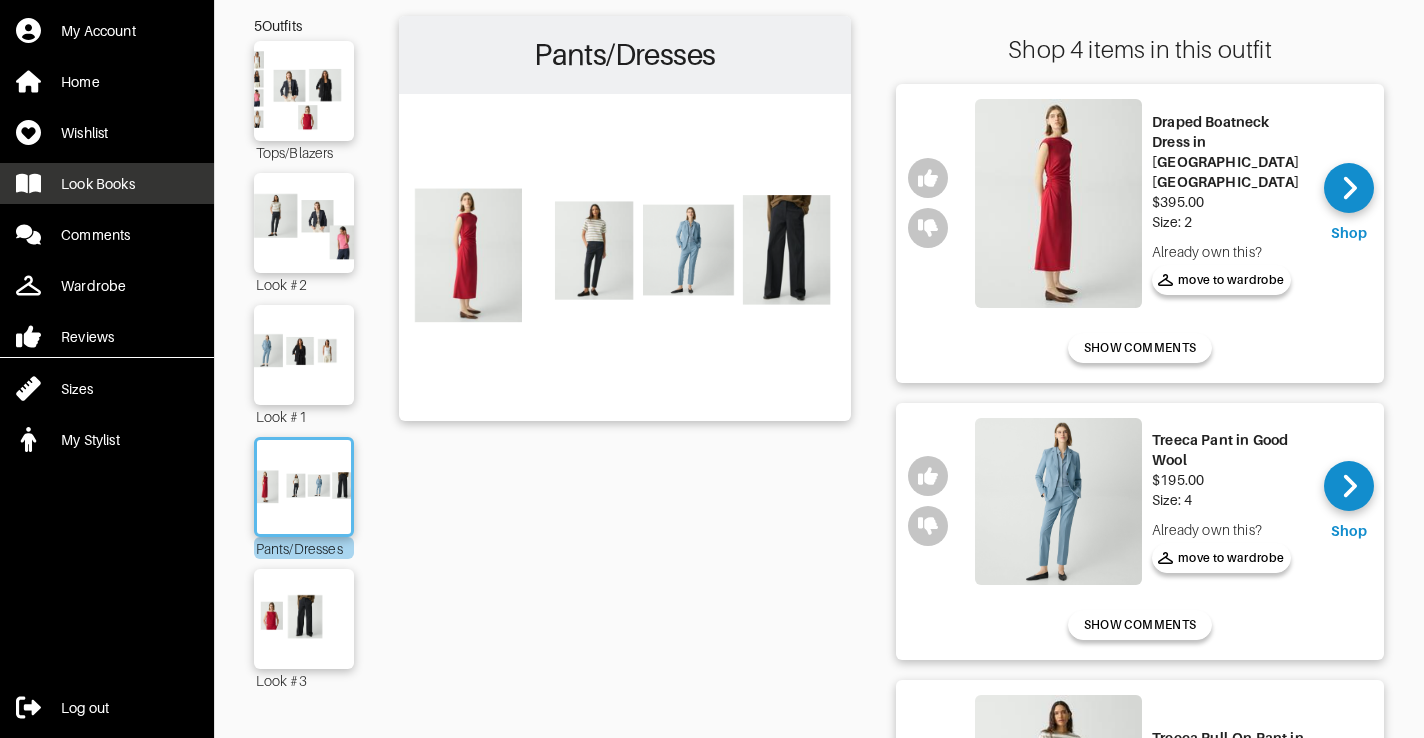 click on "Look Books" at bounding box center (98, 184) 